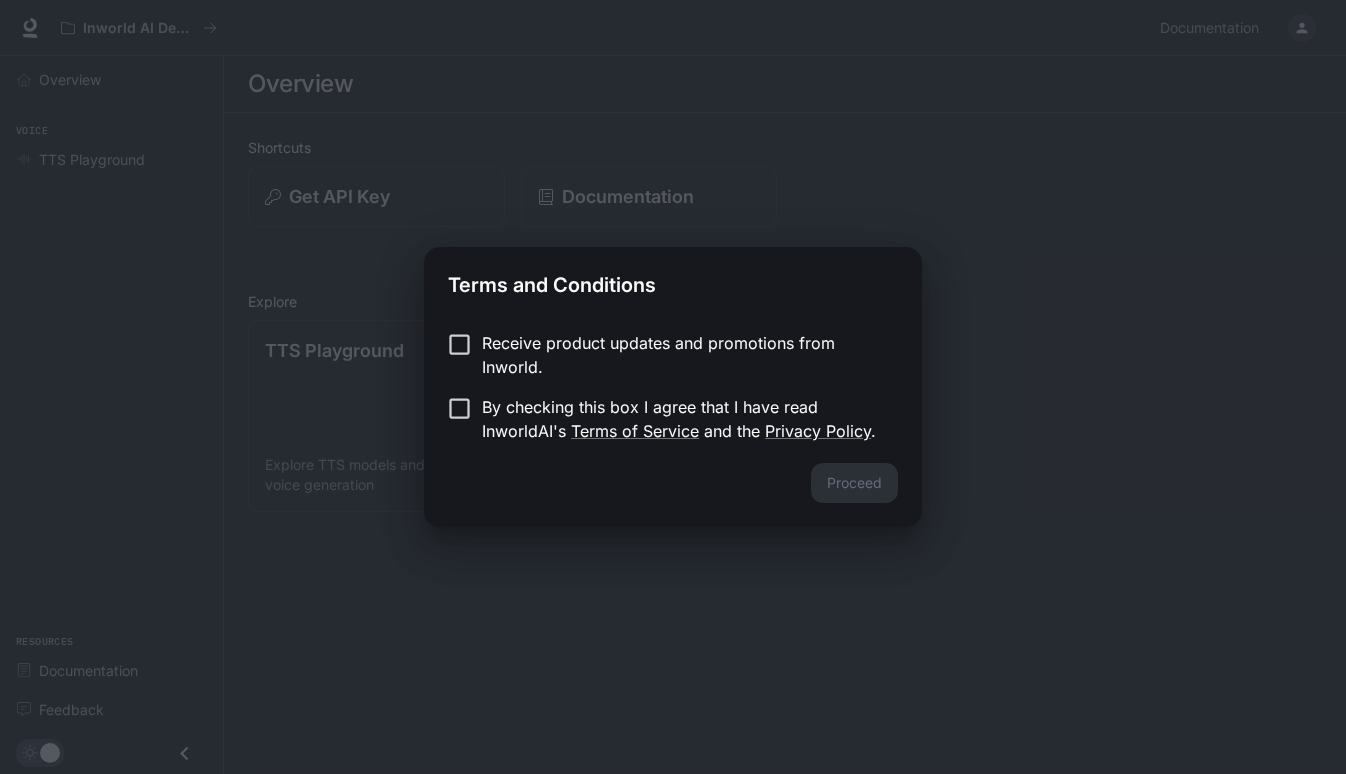 scroll, scrollTop: 0, scrollLeft: 0, axis: both 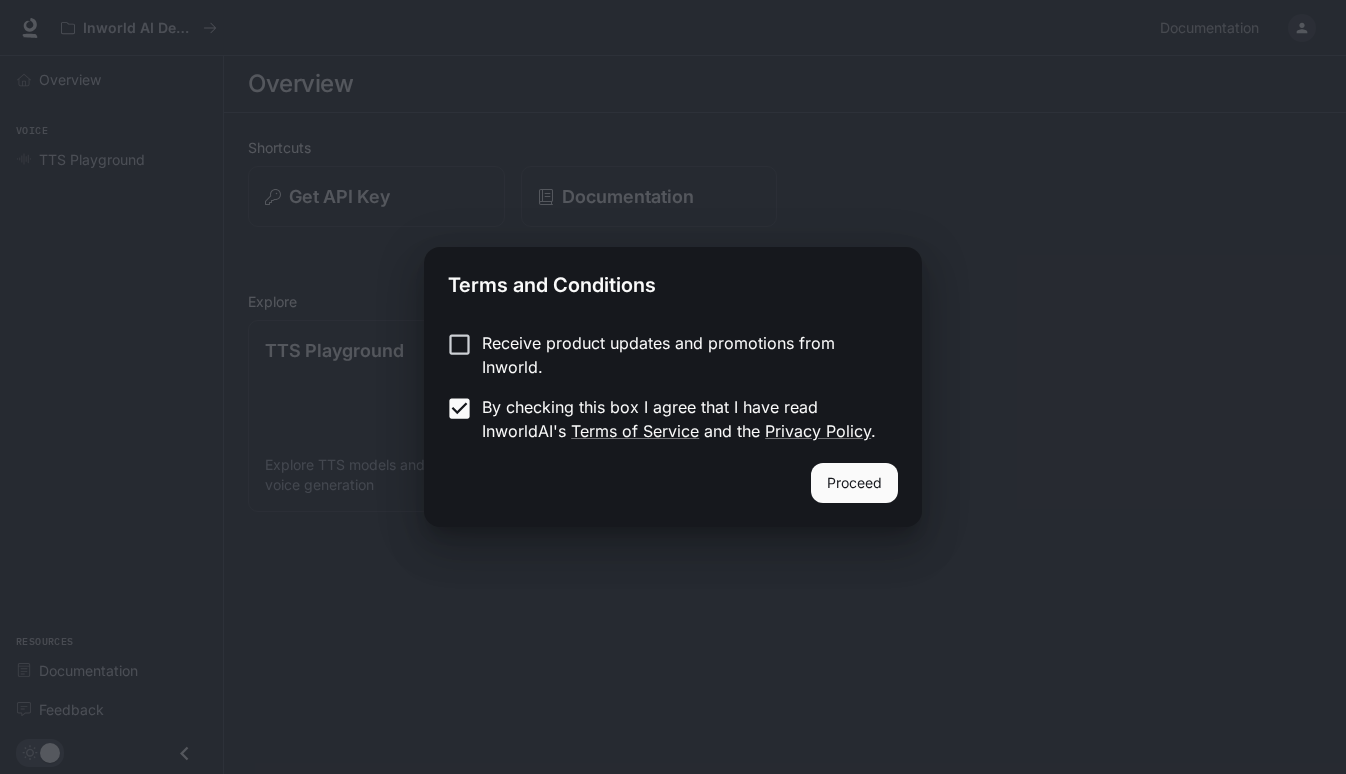 click on "Proceed" at bounding box center [854, 483] 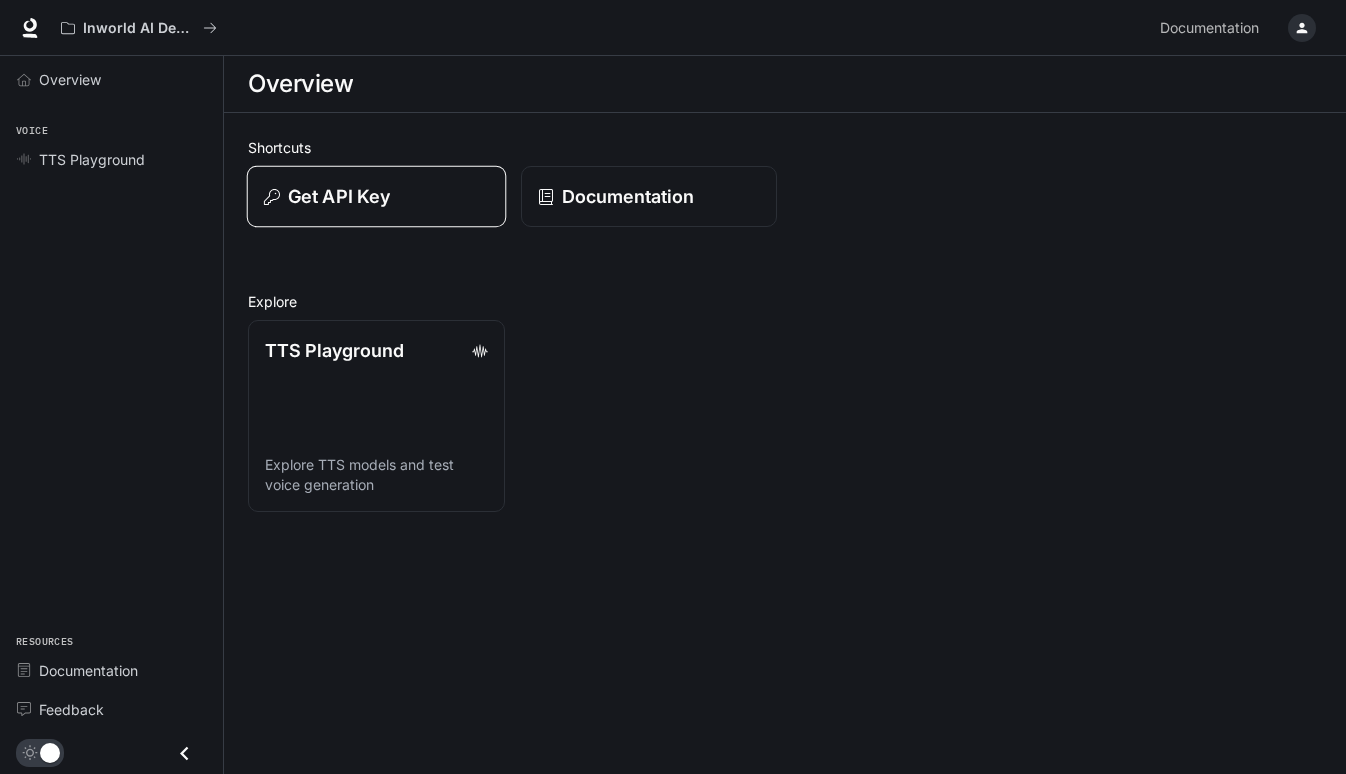 click on "Get API Key" at bounding box center (339, 196) 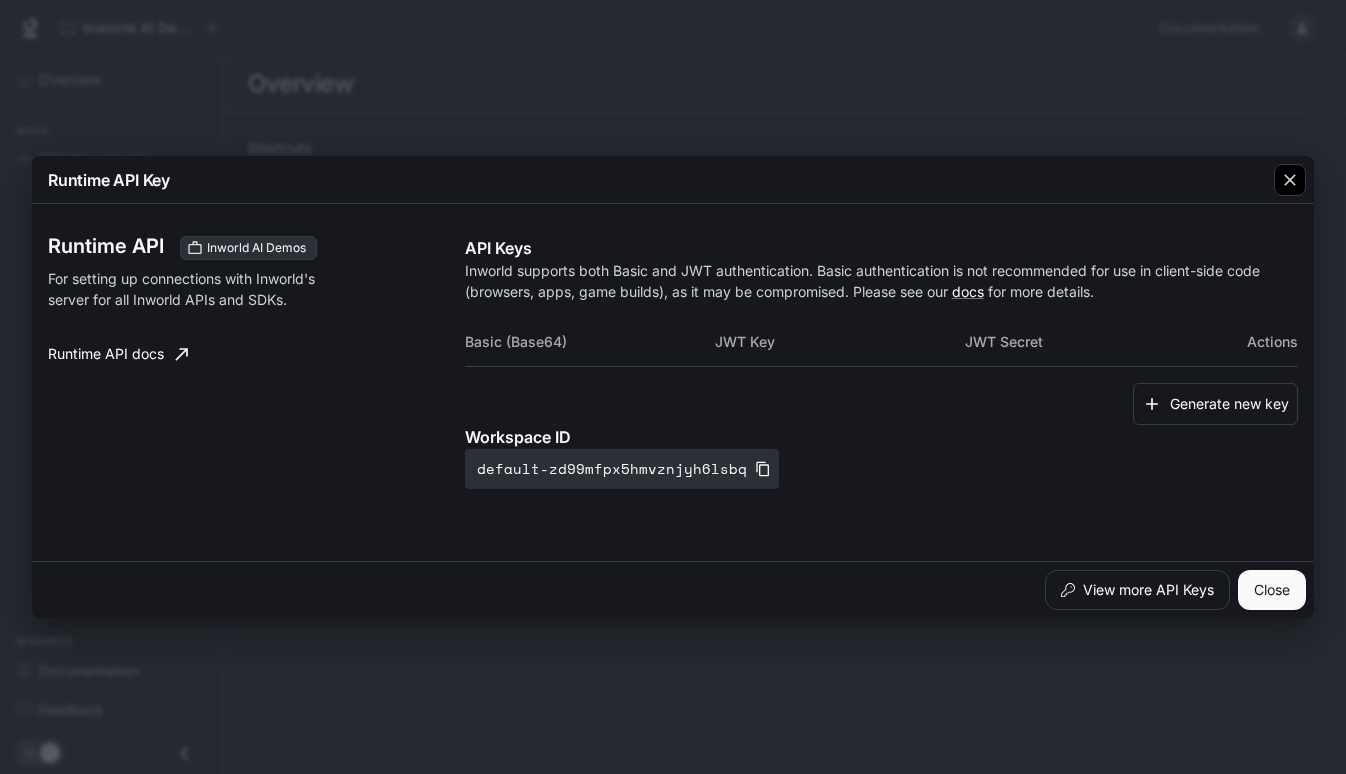 click 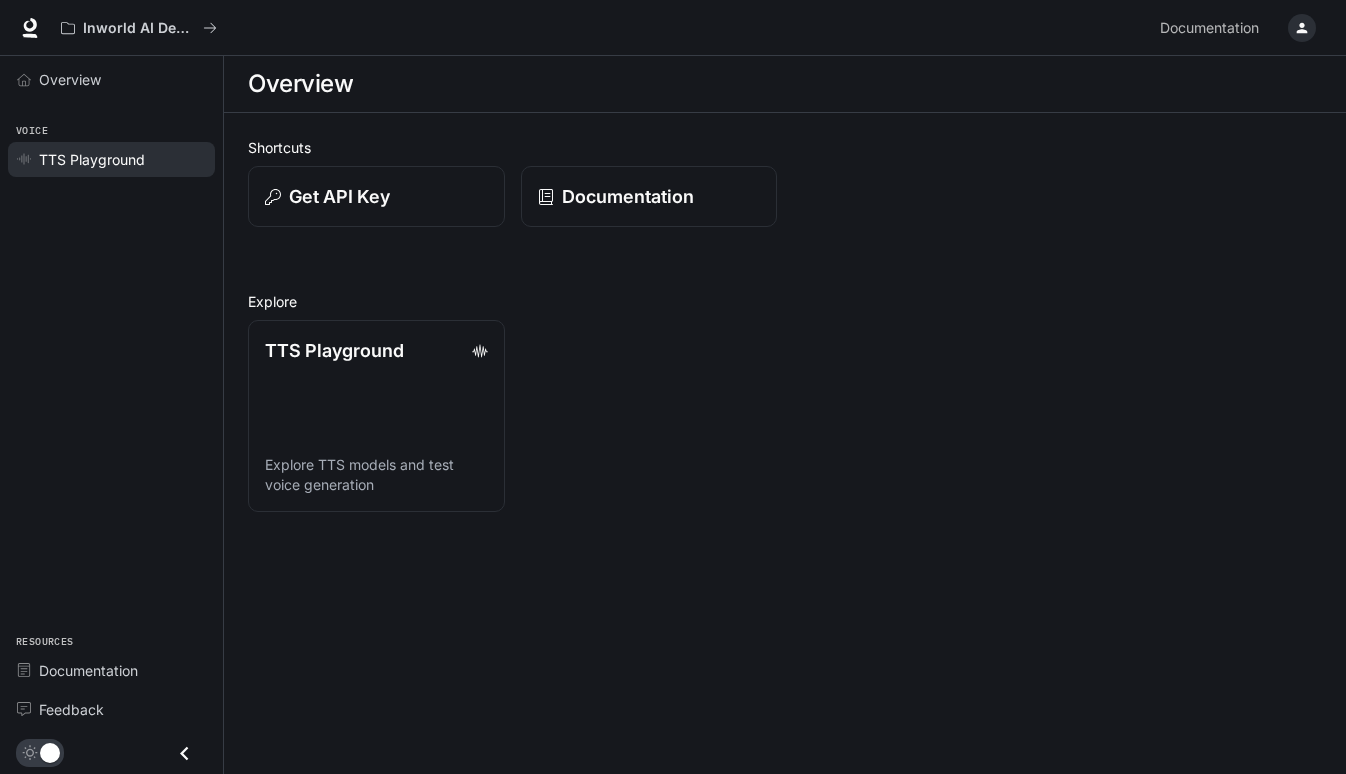 click on "TTS Playground" at bounding box center (111, 159) 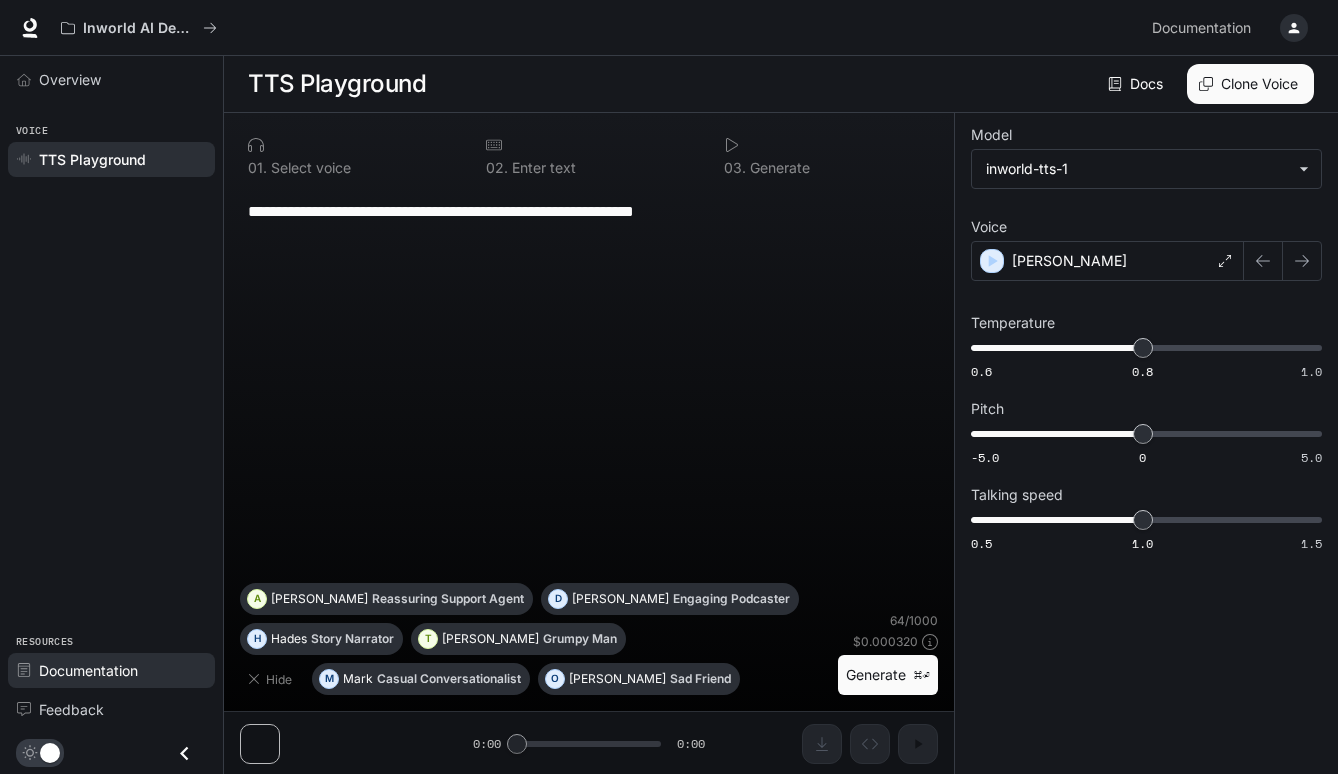 click on "Documentation" at bounding box center [88, 670] 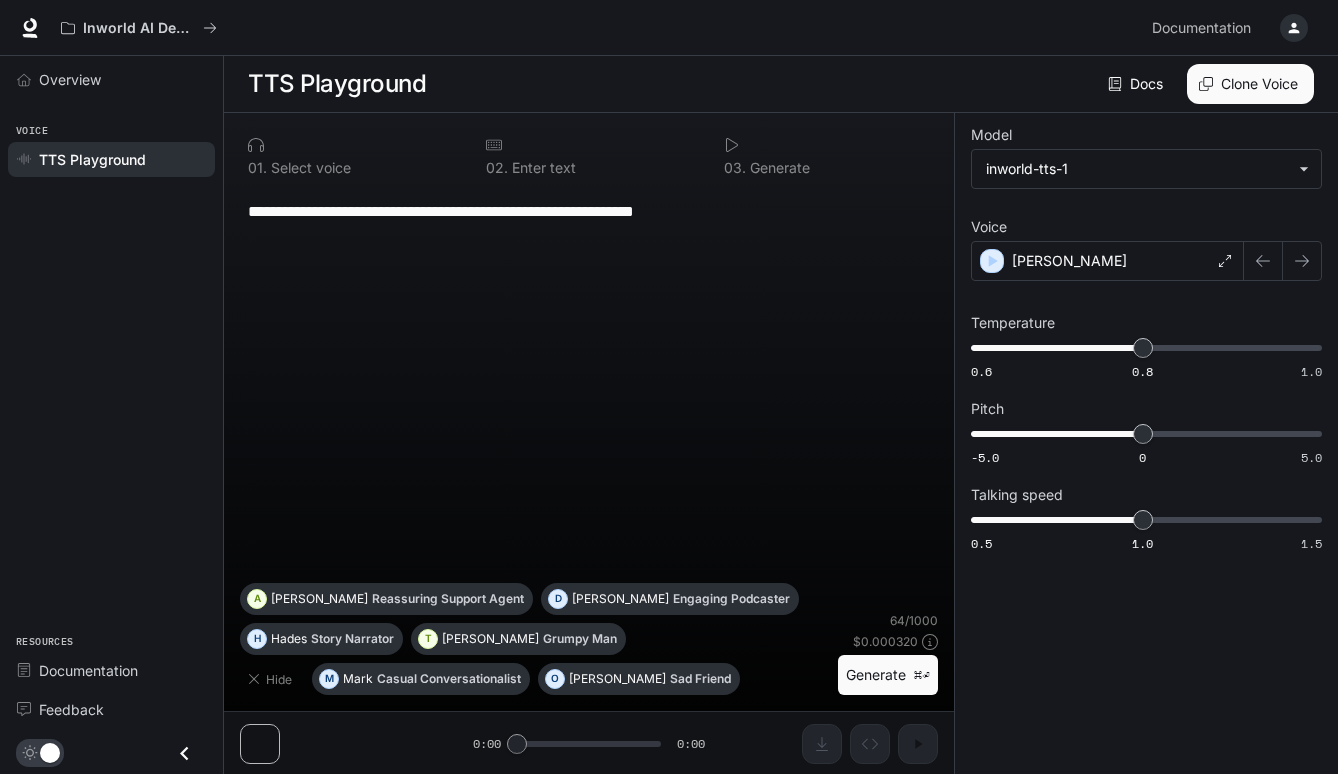 click on "**********" at bounding box center (589, 385) 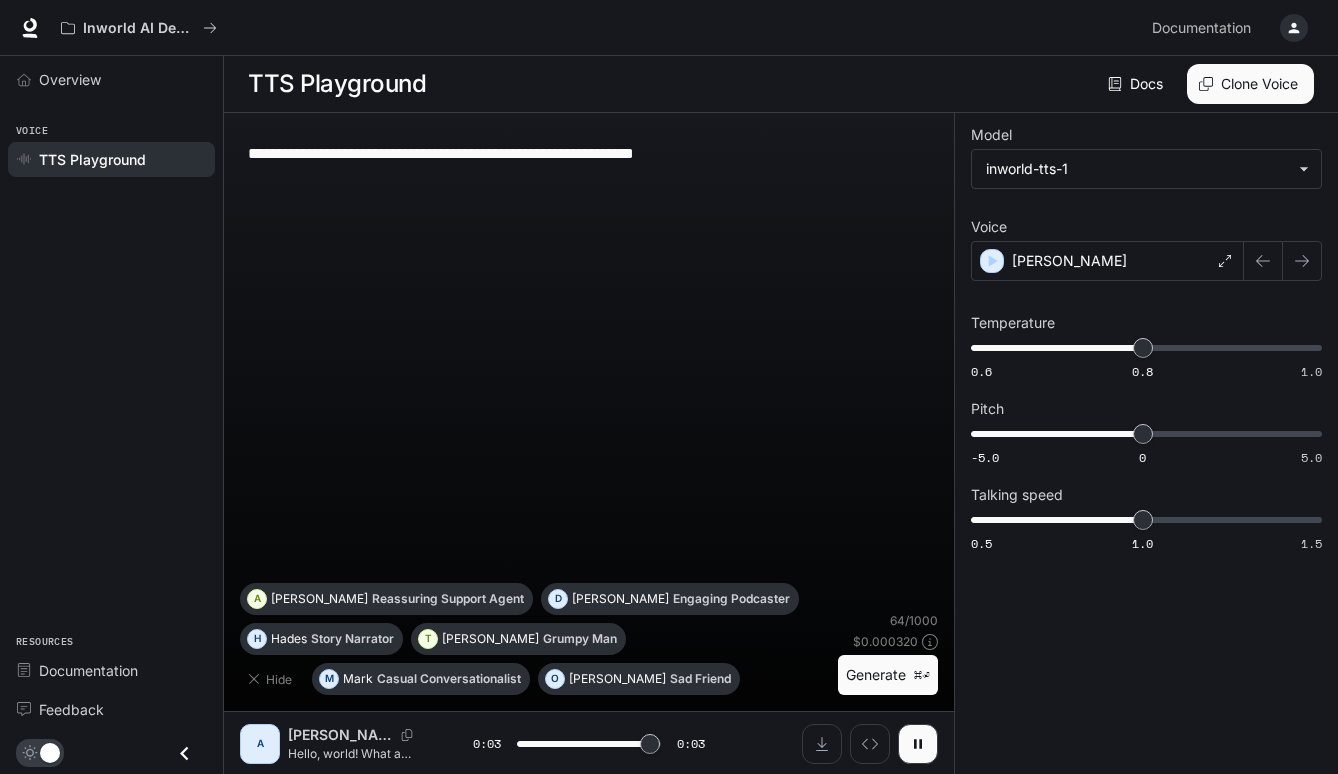 type on "*" 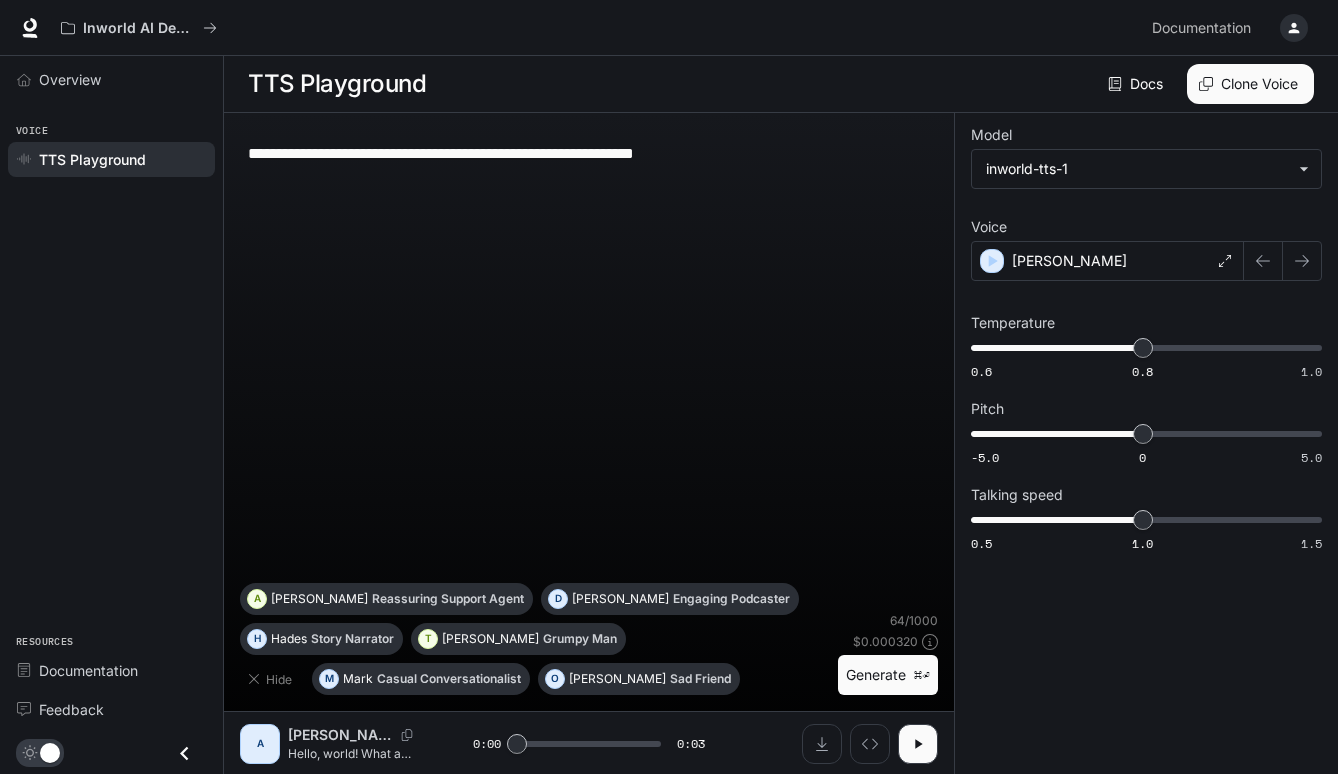 click on "Model" at bounding box center (1146, 139) 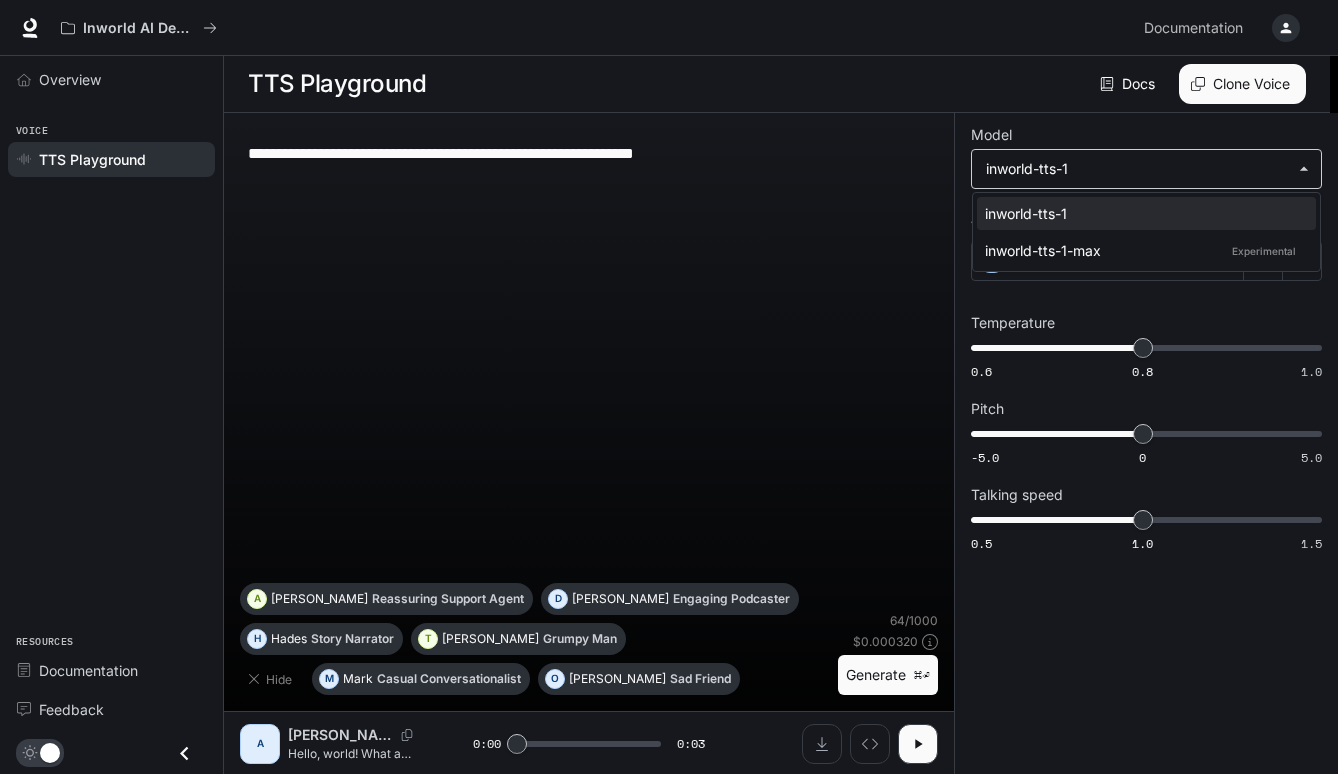 click on "**********" at bounding box center (669, 387) 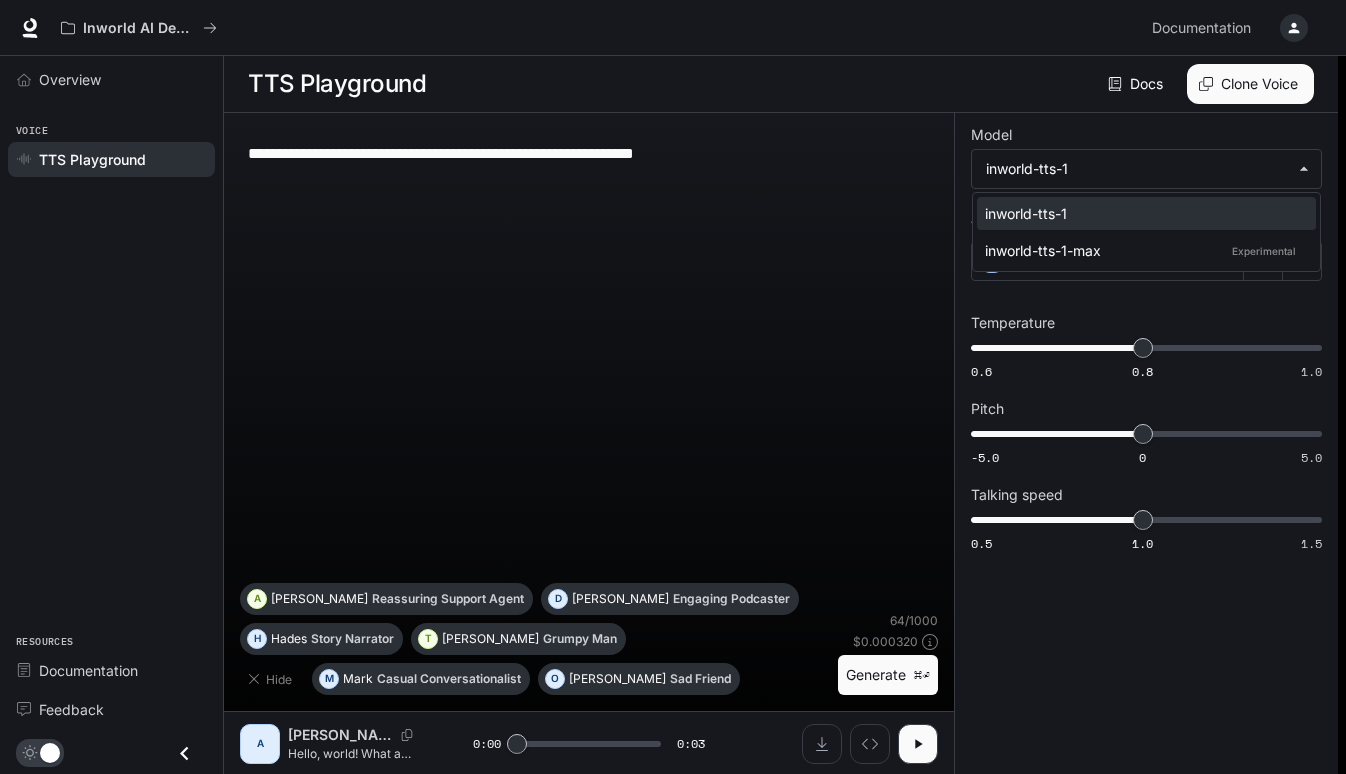 click on "inworld-tts-1" at bounding box center [1142, 213] 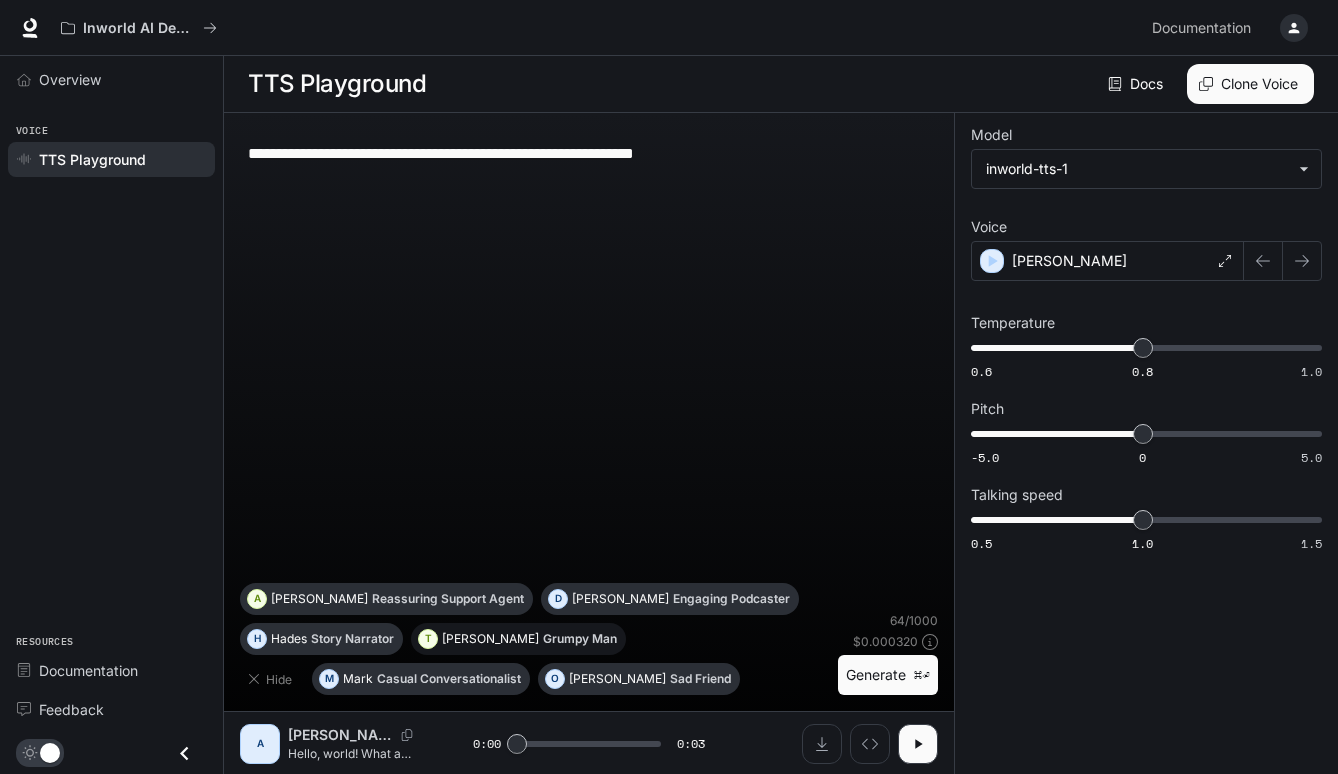 click on "[PERSON_NAME]" at bounding box center [490, 639] 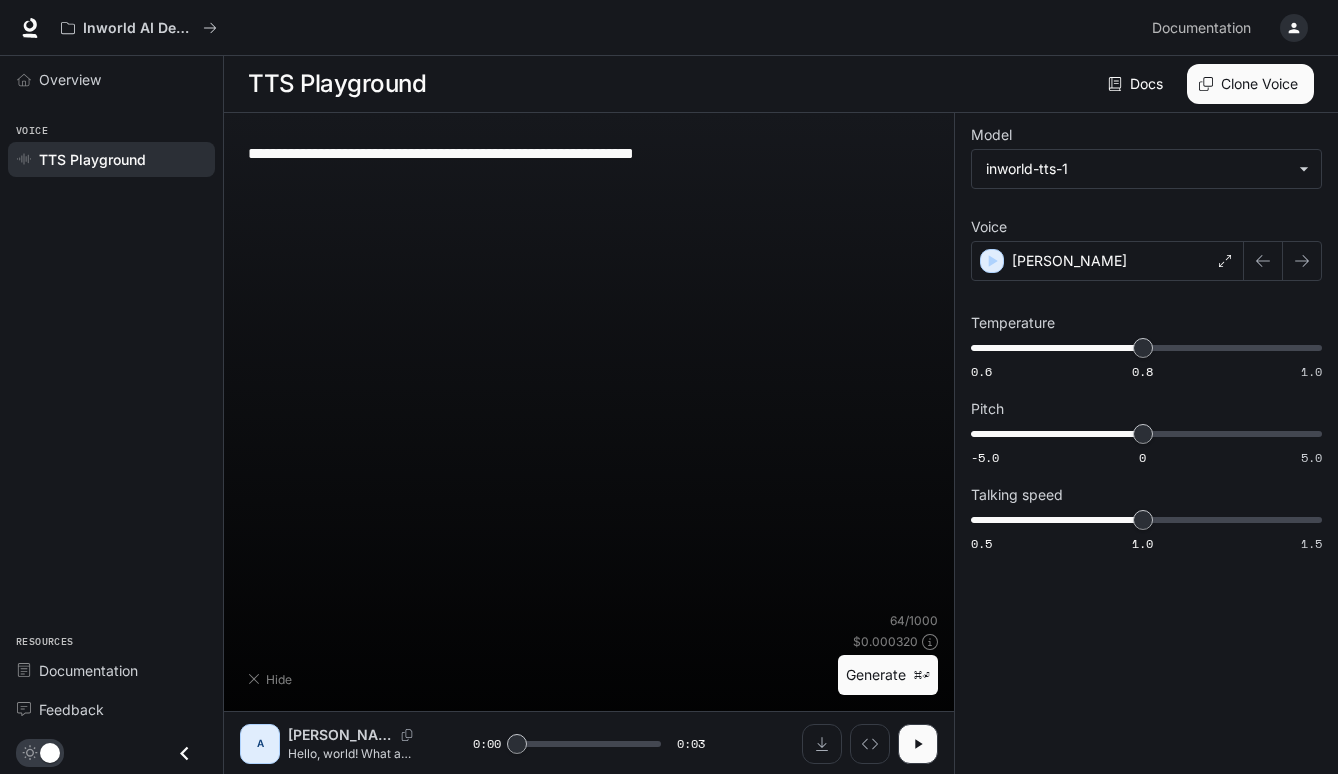 type on "**********" 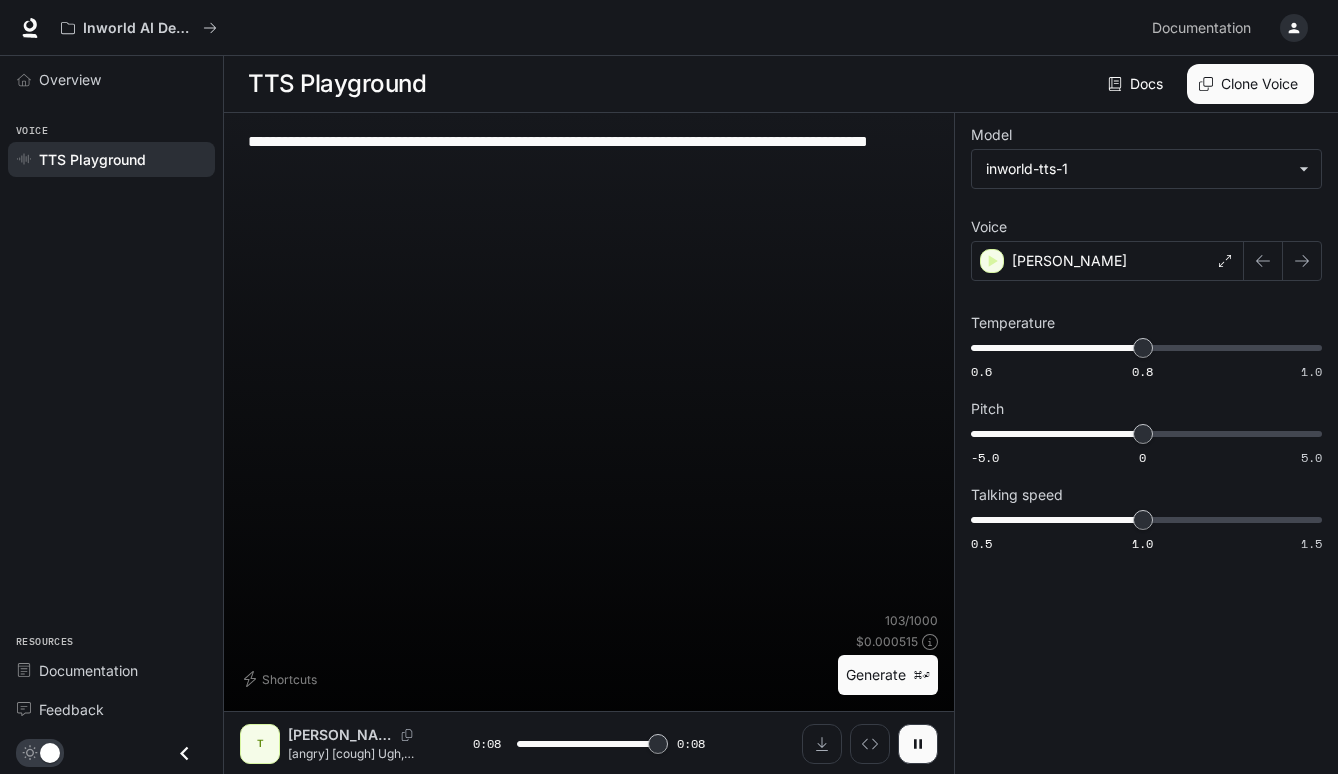 type on "*" 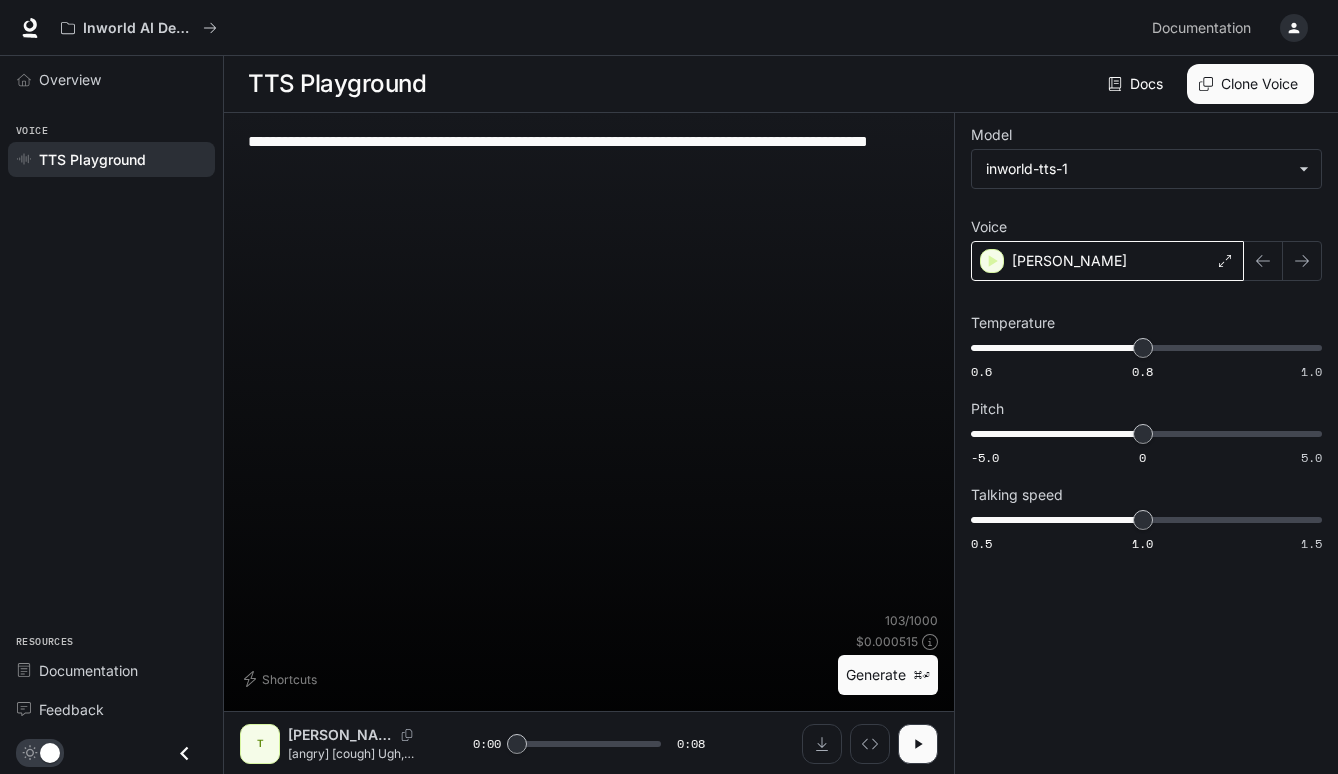 click on "[PERSON_NAME]" at bounding box center (1107, 261) 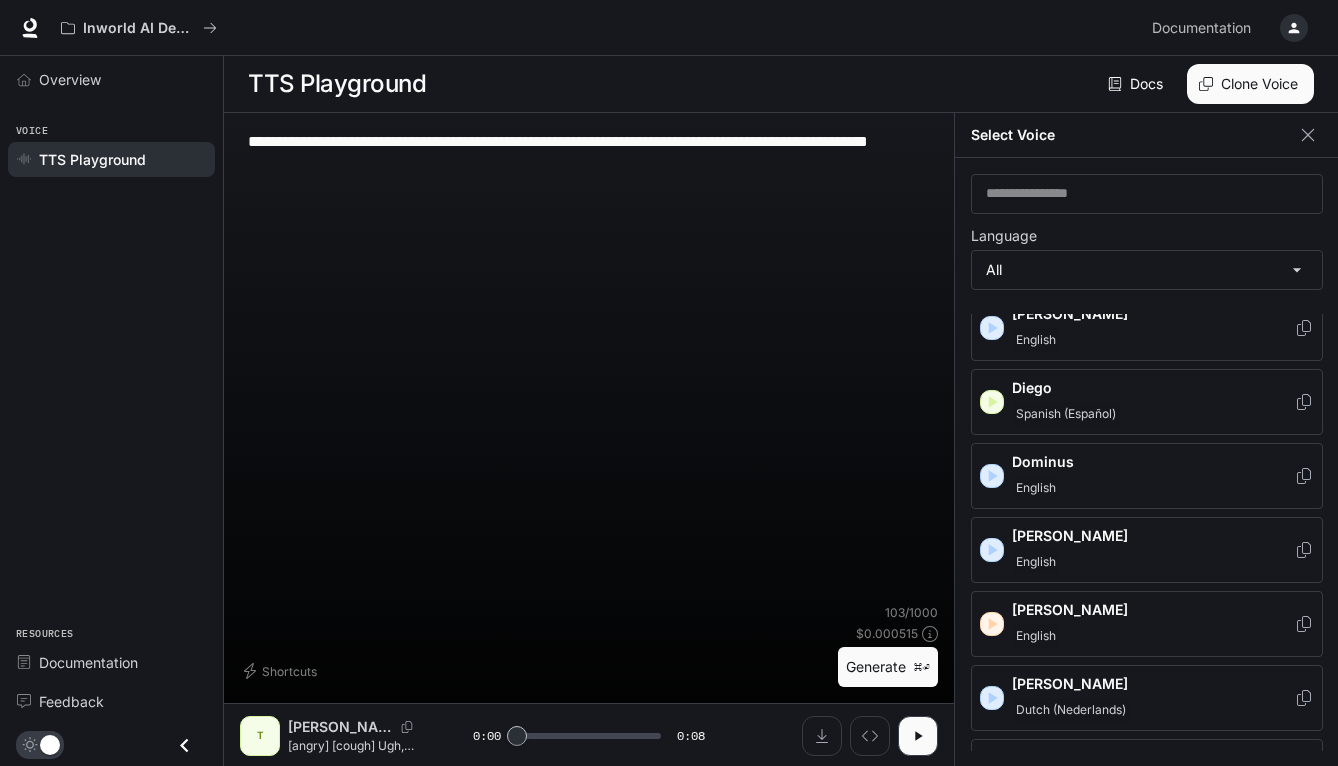 scroll, scrollTop: 703, scrollLeft: 0, axis: vertical 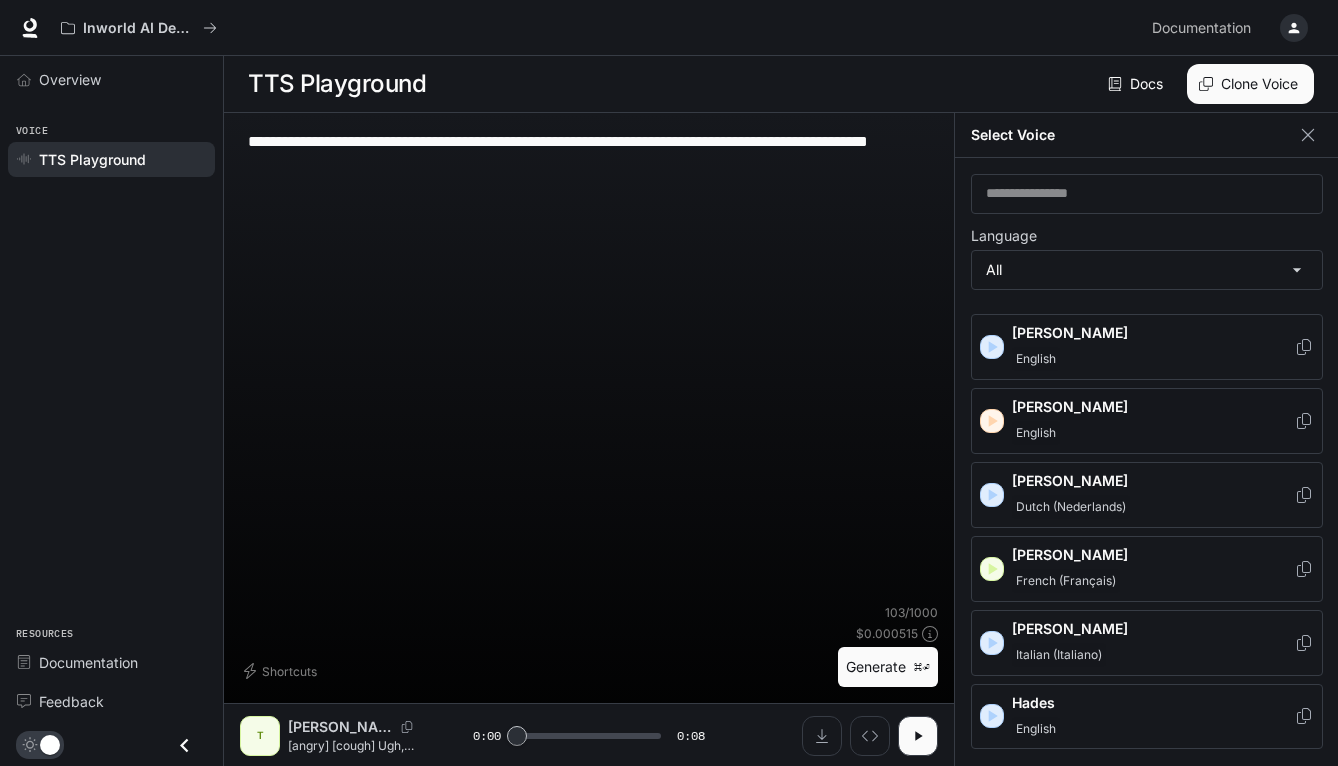 click on "[PERSON_NAME]" at bounding box center [1153, 407] 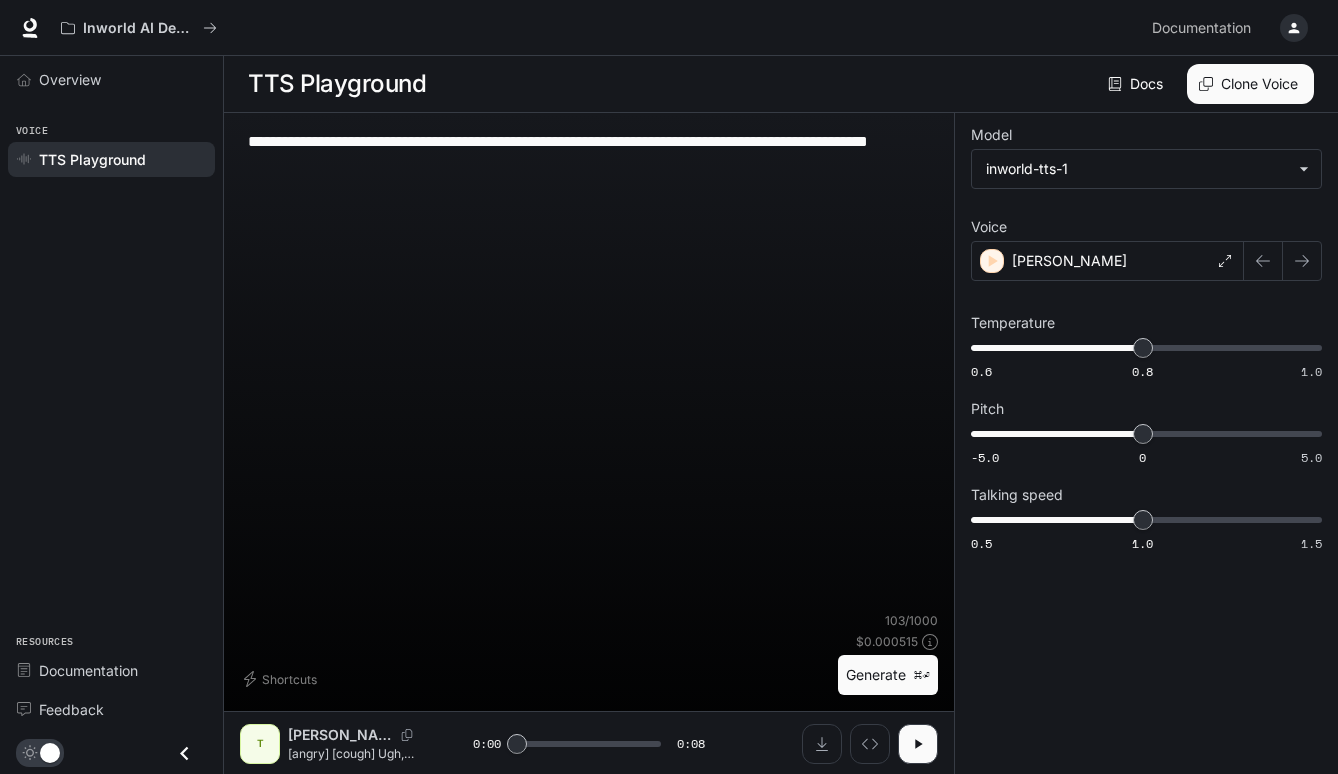 click on "**********" at bounding box center [589, 370] 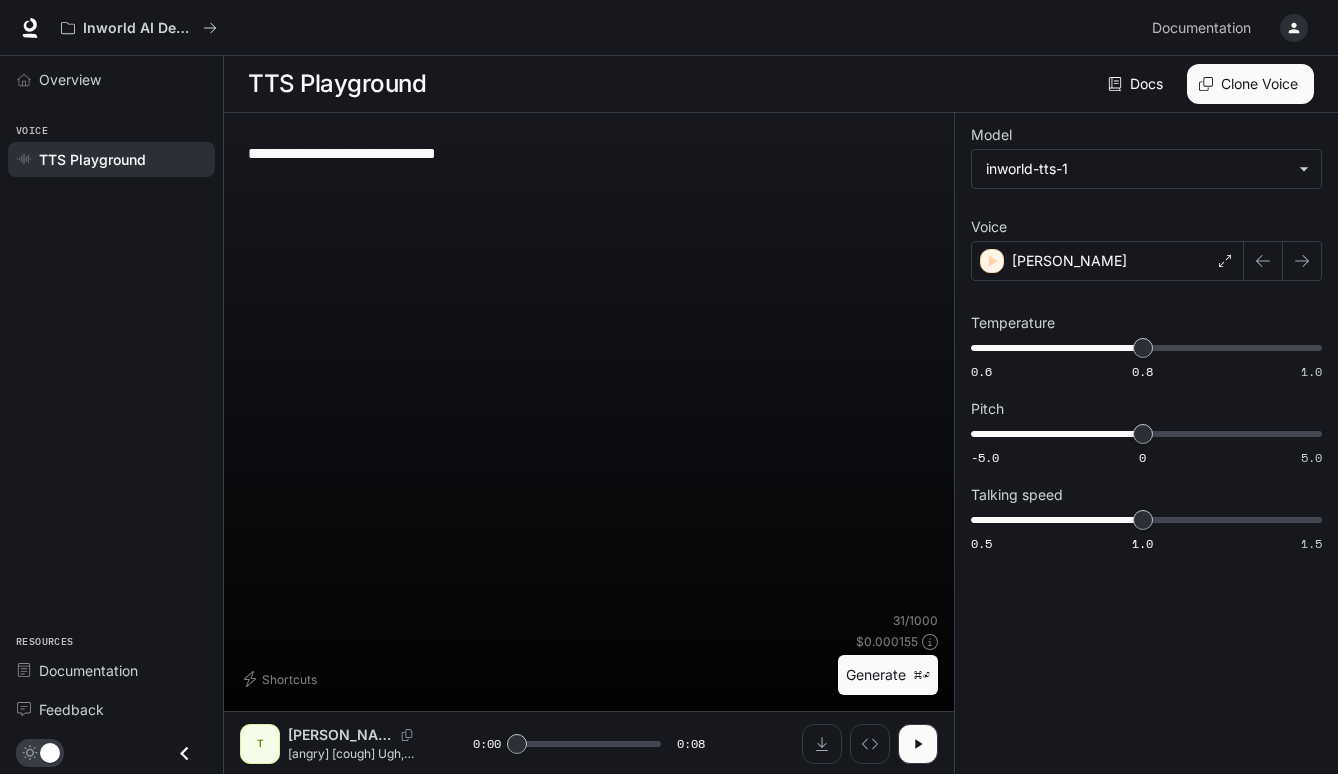 type on "**********" 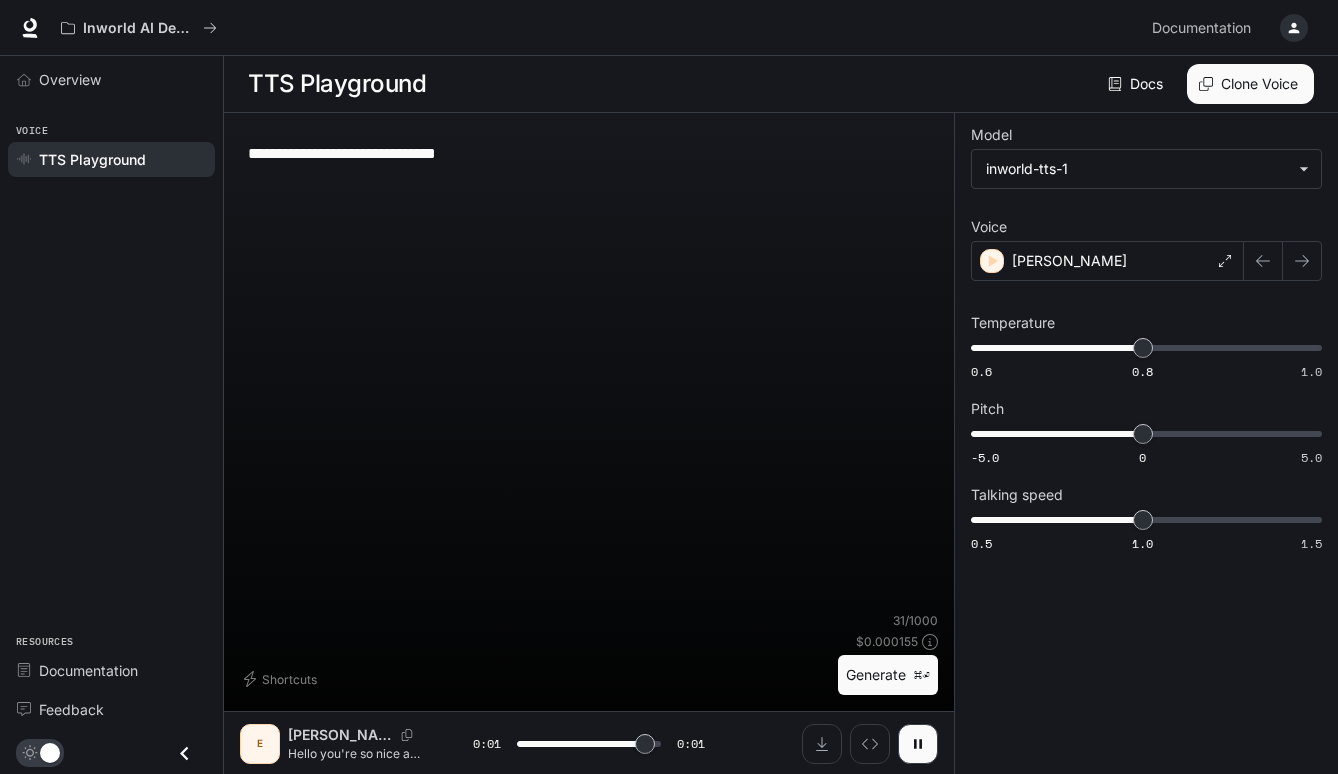type on "*" 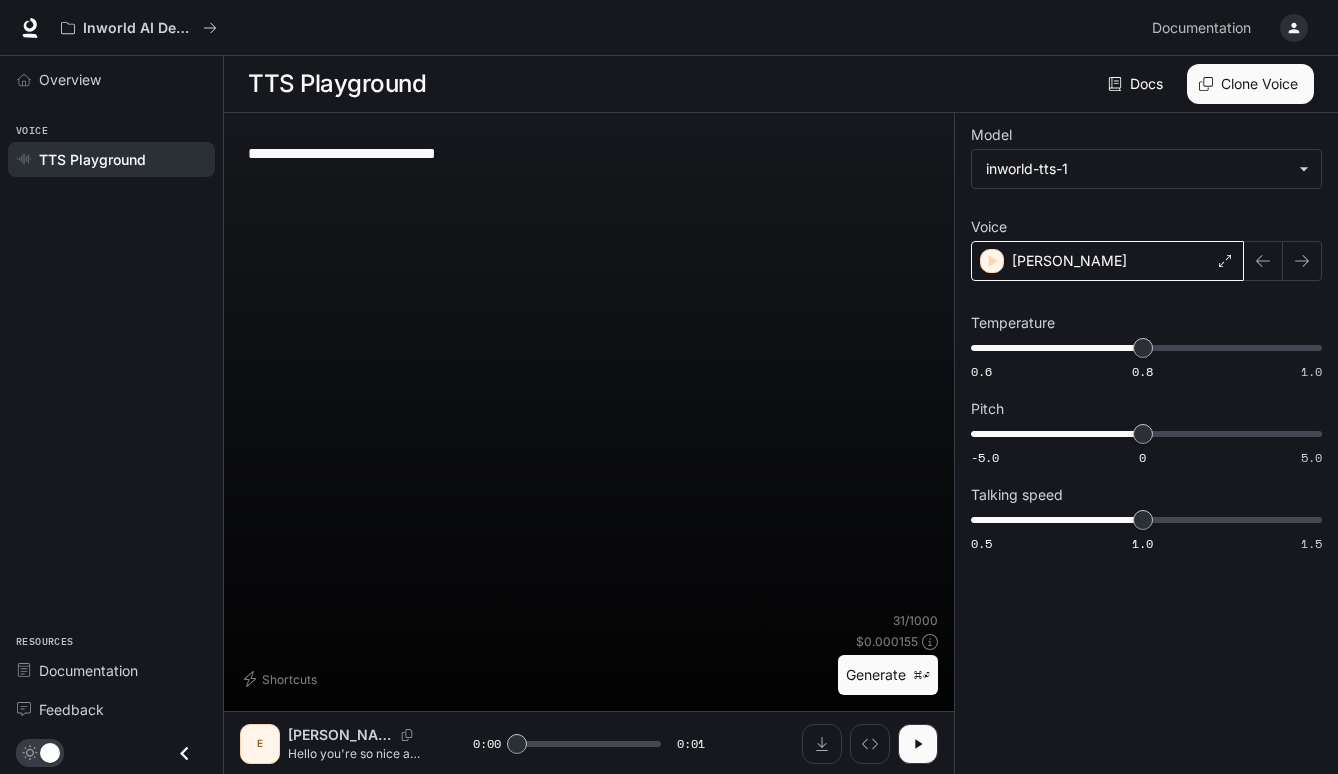 click on "[PERSON_NAME]" at bounding box center [1107, 261] 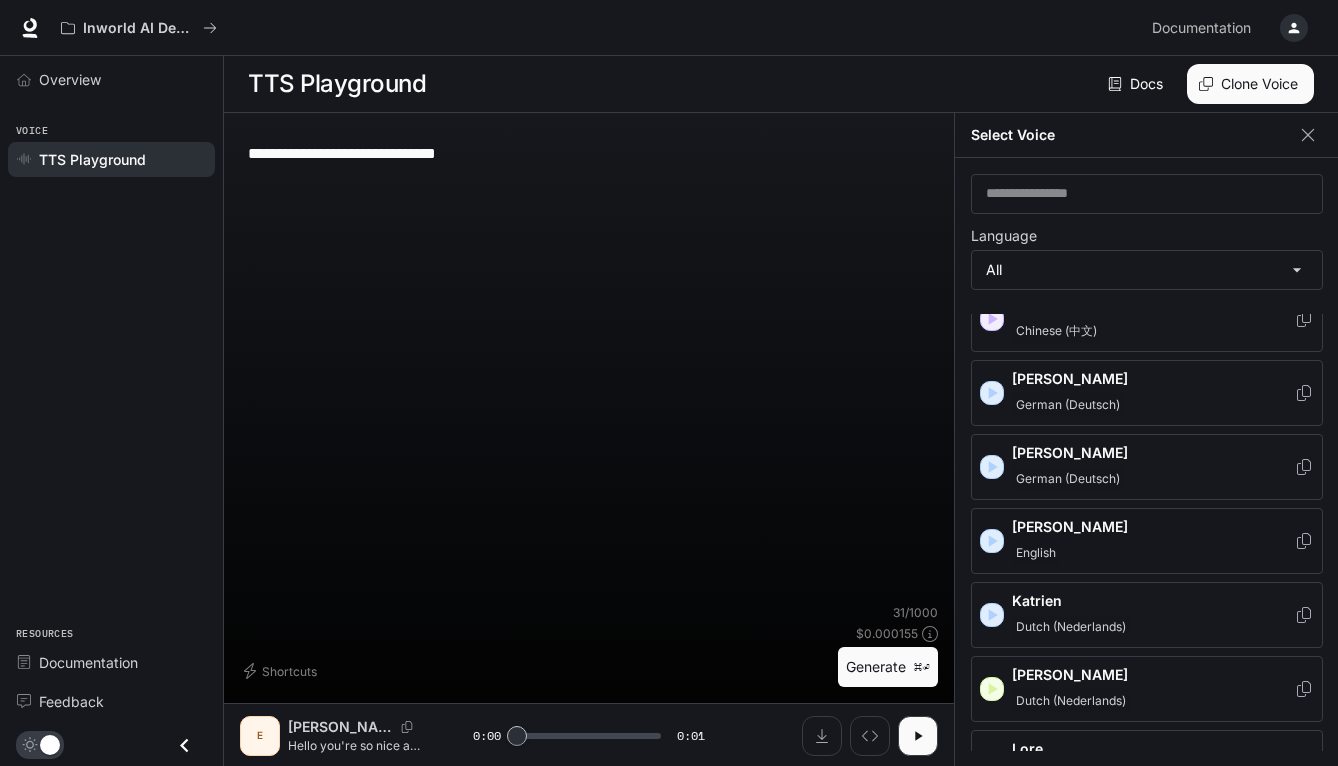 scroll, scrollTop: 1429, scrollLeft: 0, axis: vertical 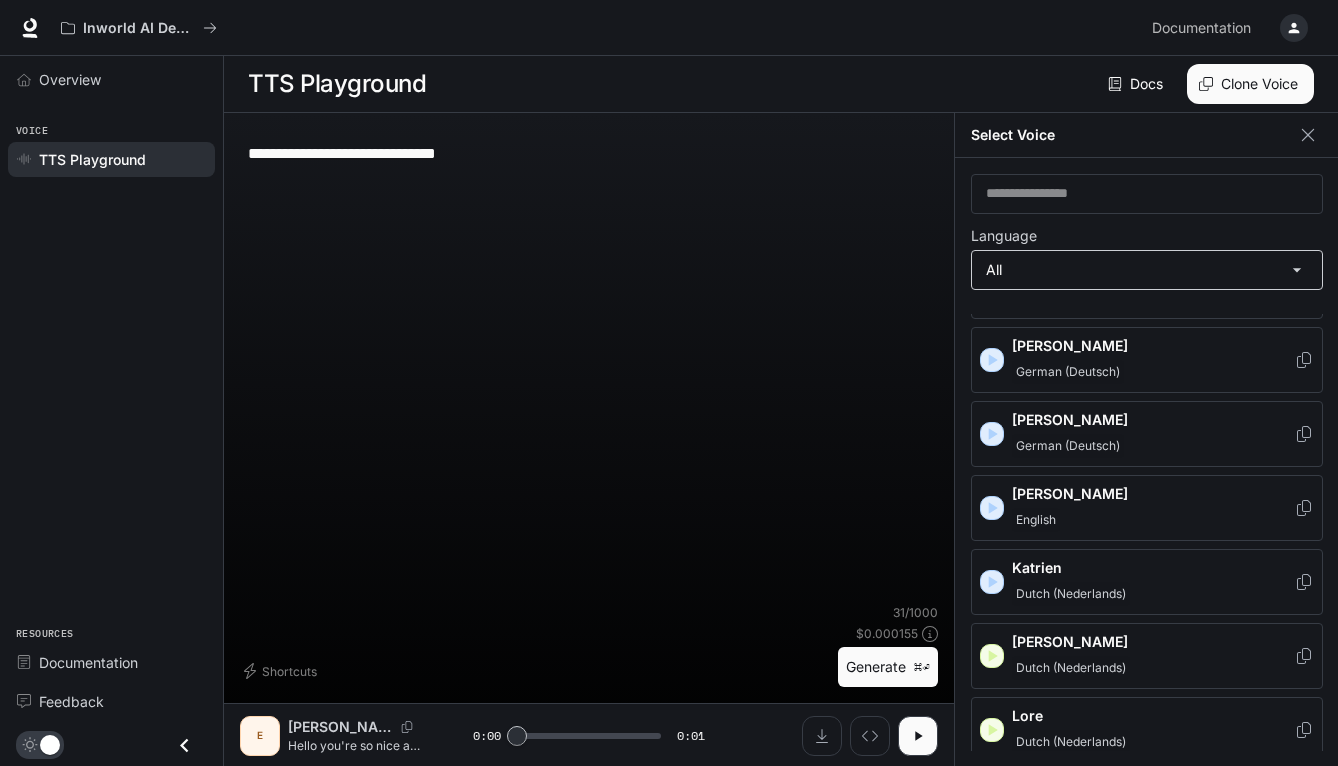 click on "**********" at bounding box center (669, 383) 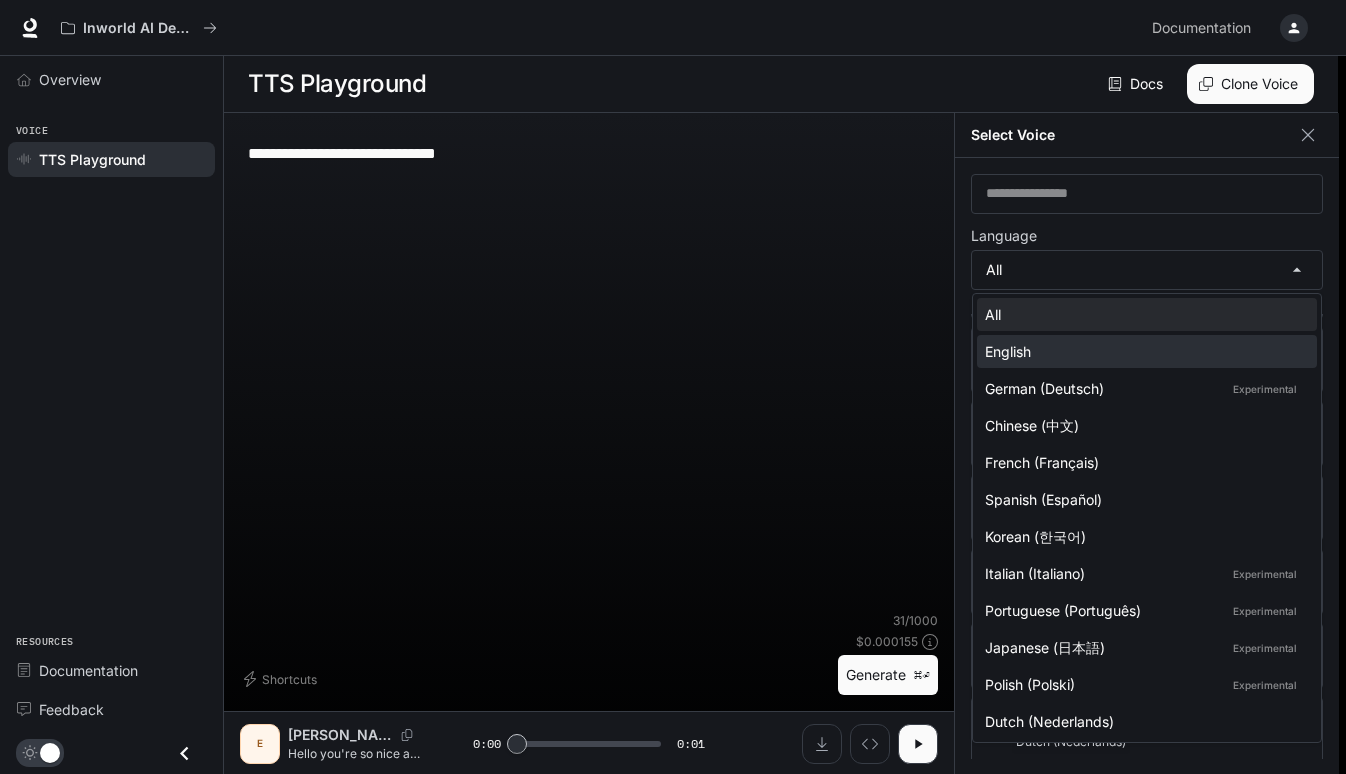 click on "English" at bounding box center (1143, 351) 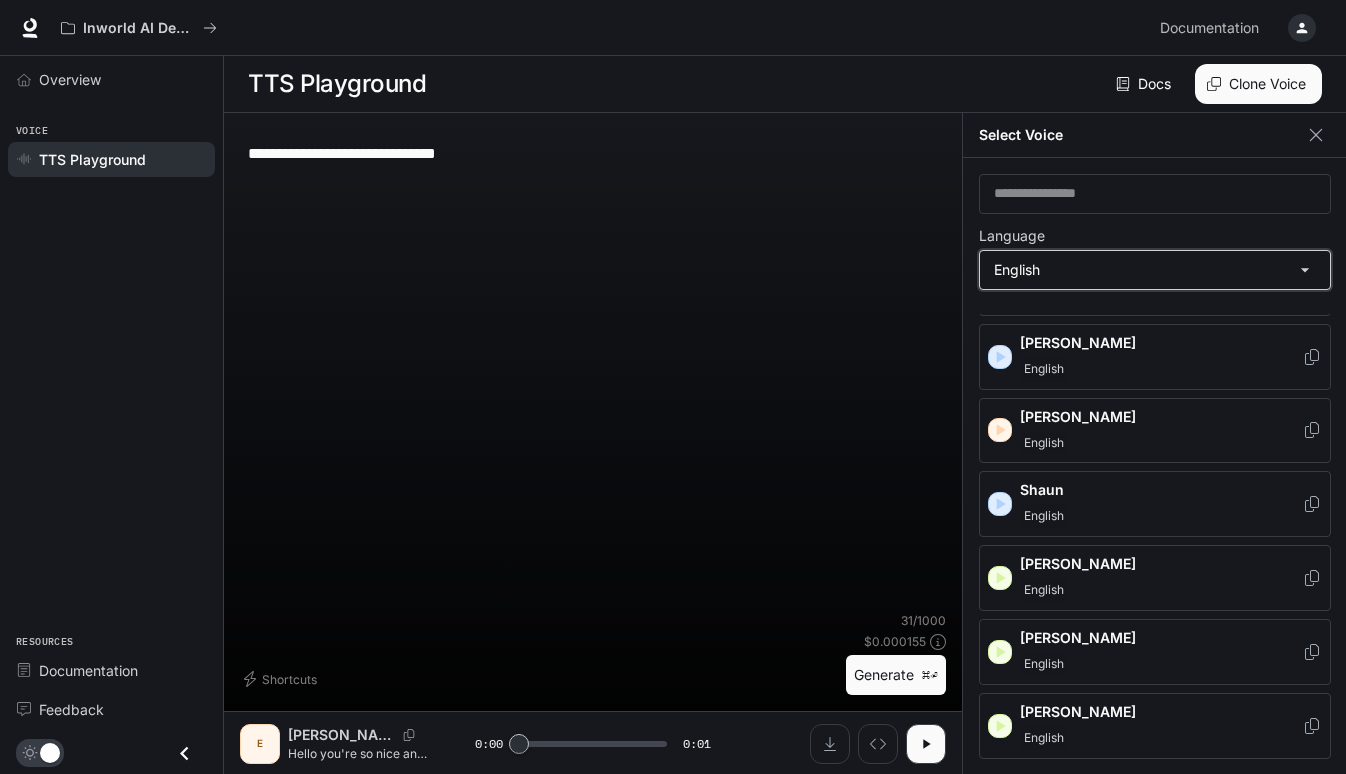 type on "*****" 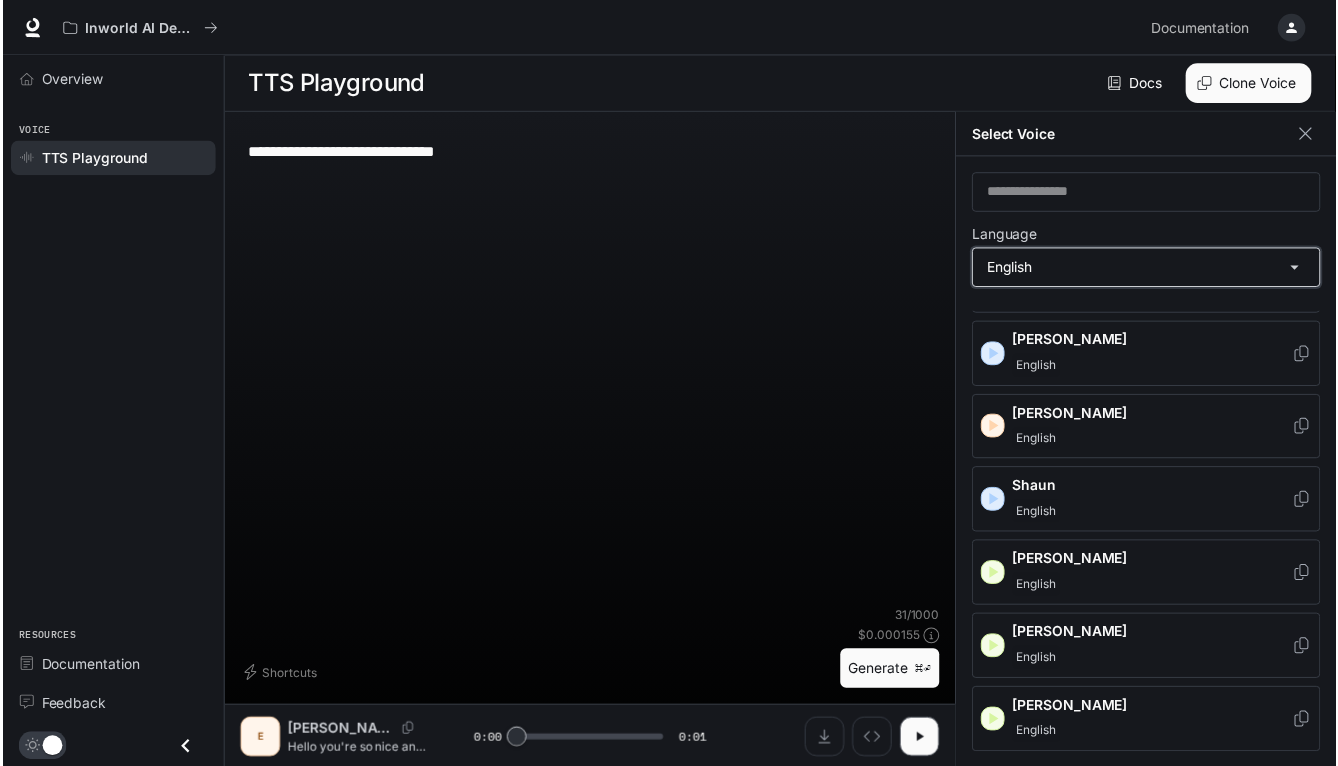 scroll, scrollTop: 1045, scrollLeft: 0, axis: vertical 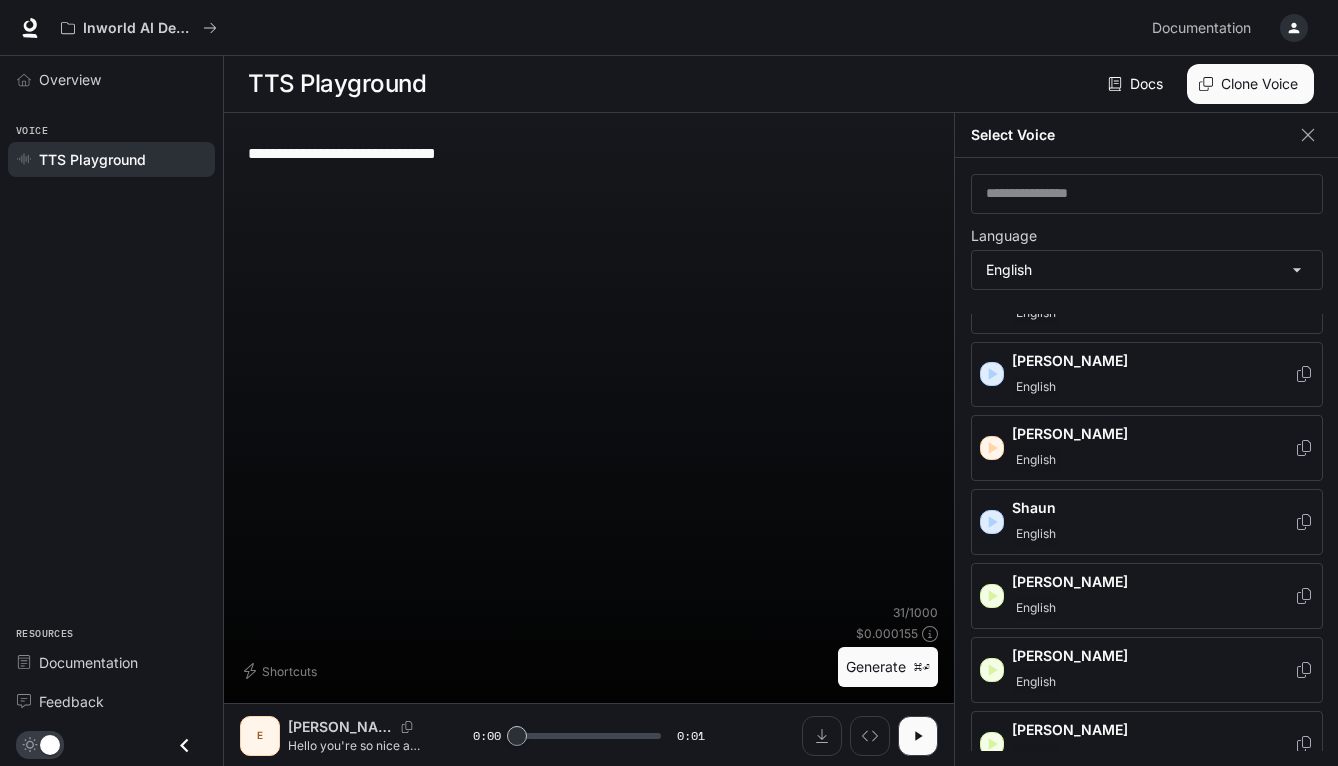 click on "[PERSON_NAME]" at bounding box center [1153, 434] 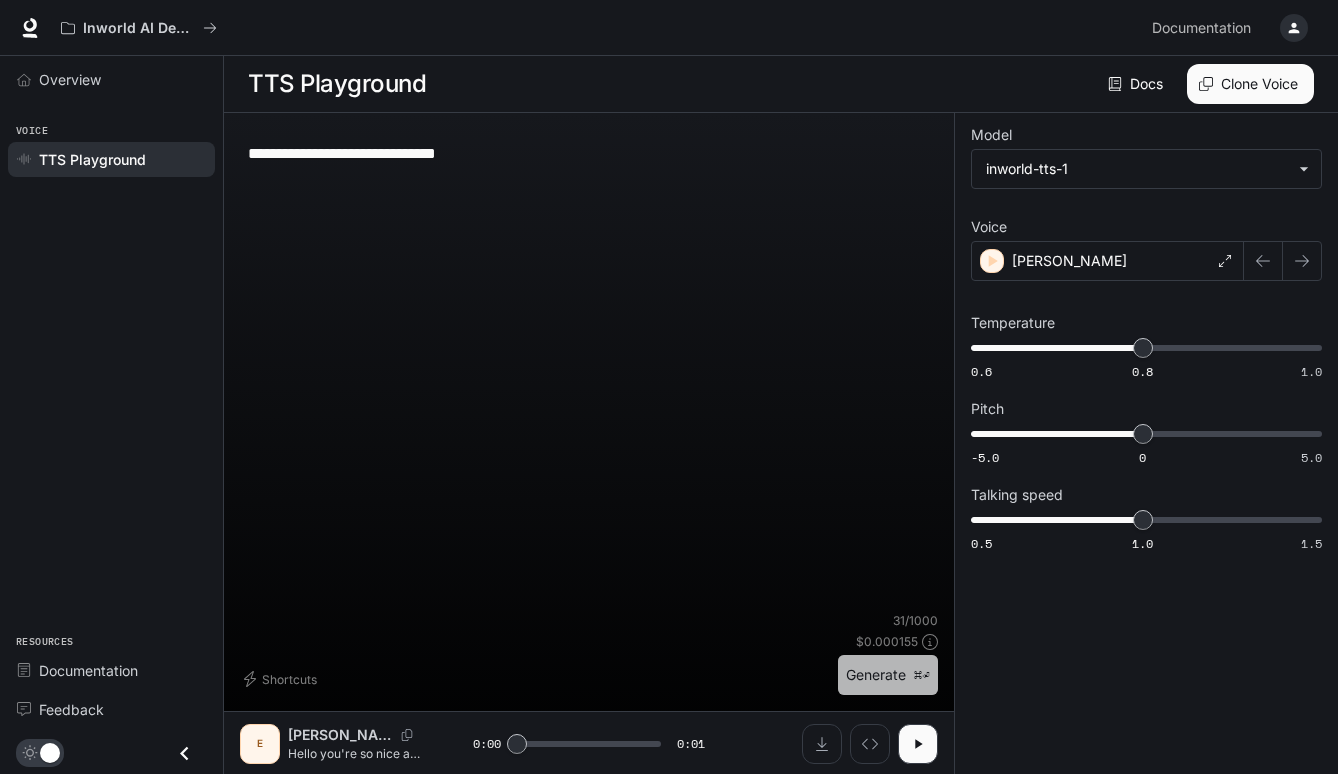 click on "Generate ⌘⏎" at bounding box center (888, 675) 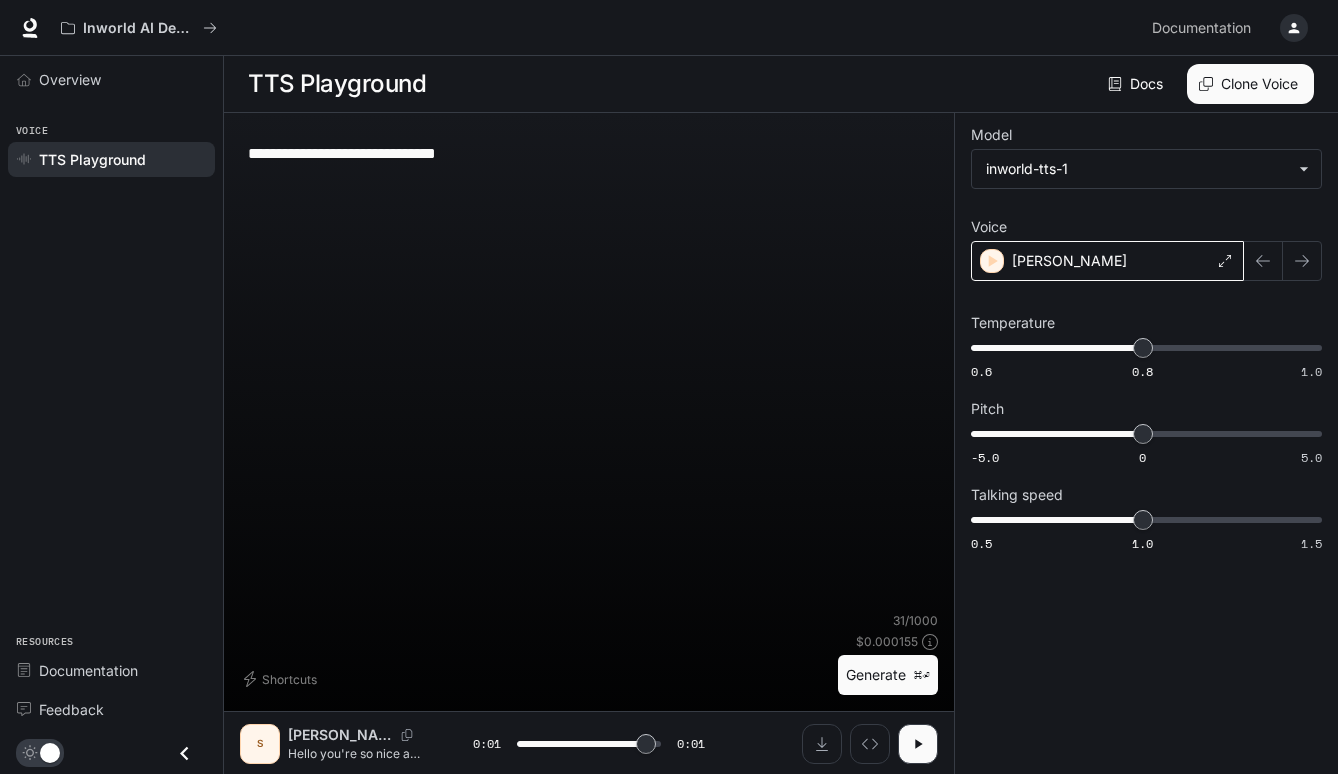 type on "*" 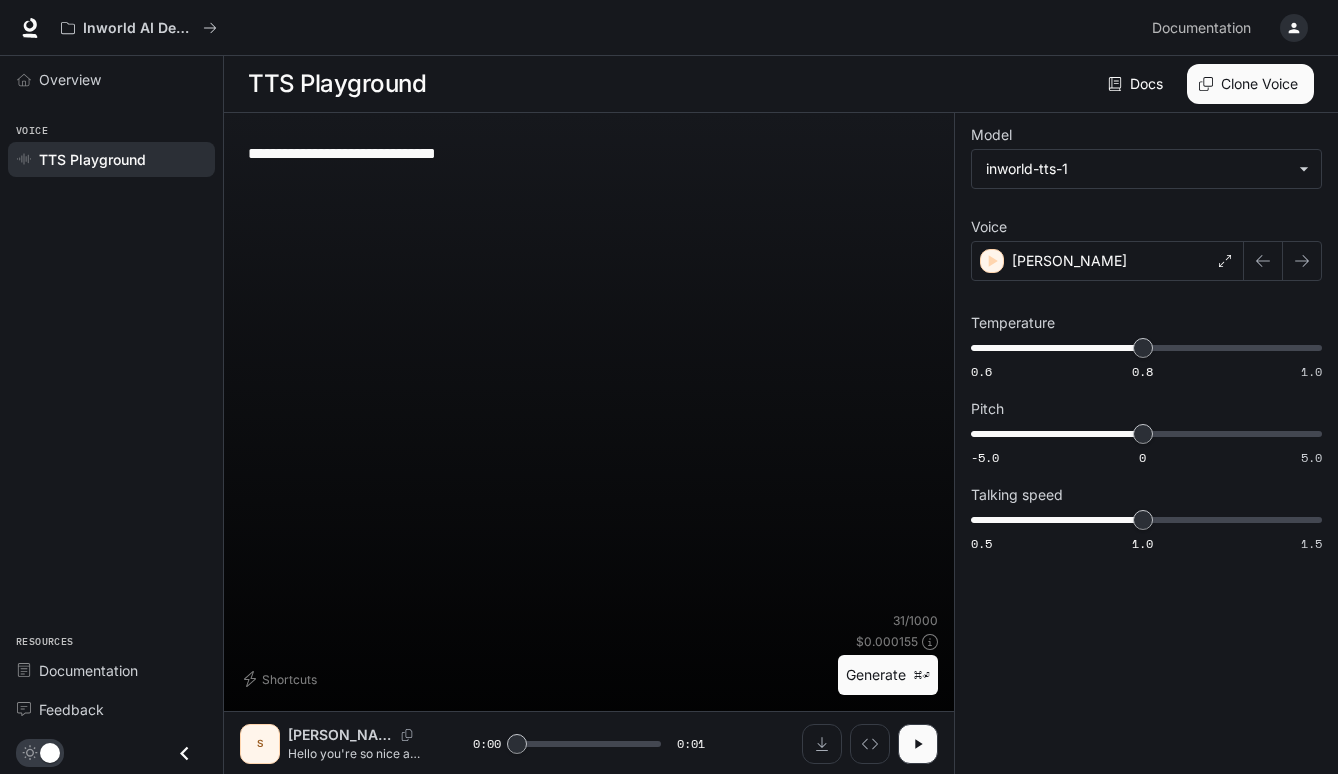 click on "**********" at bounding box center (589, 153) 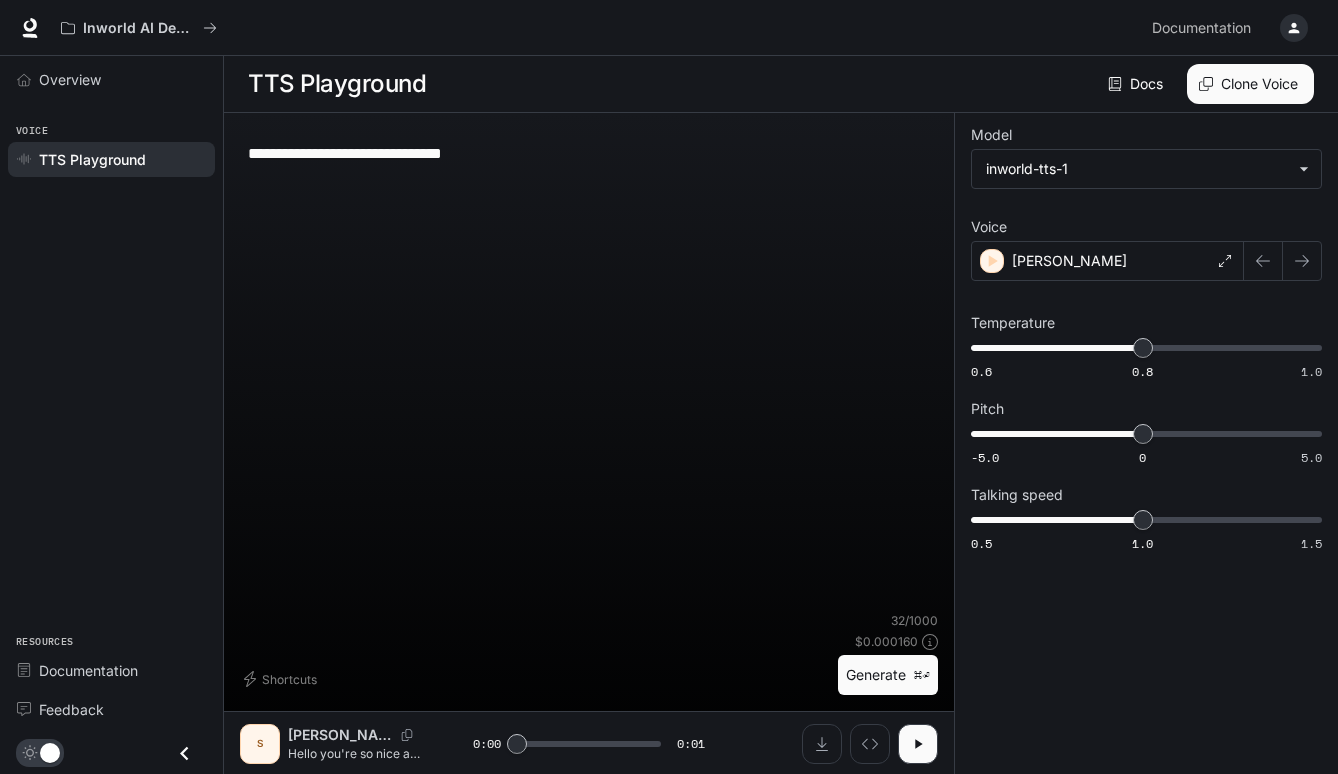 type on "**********" 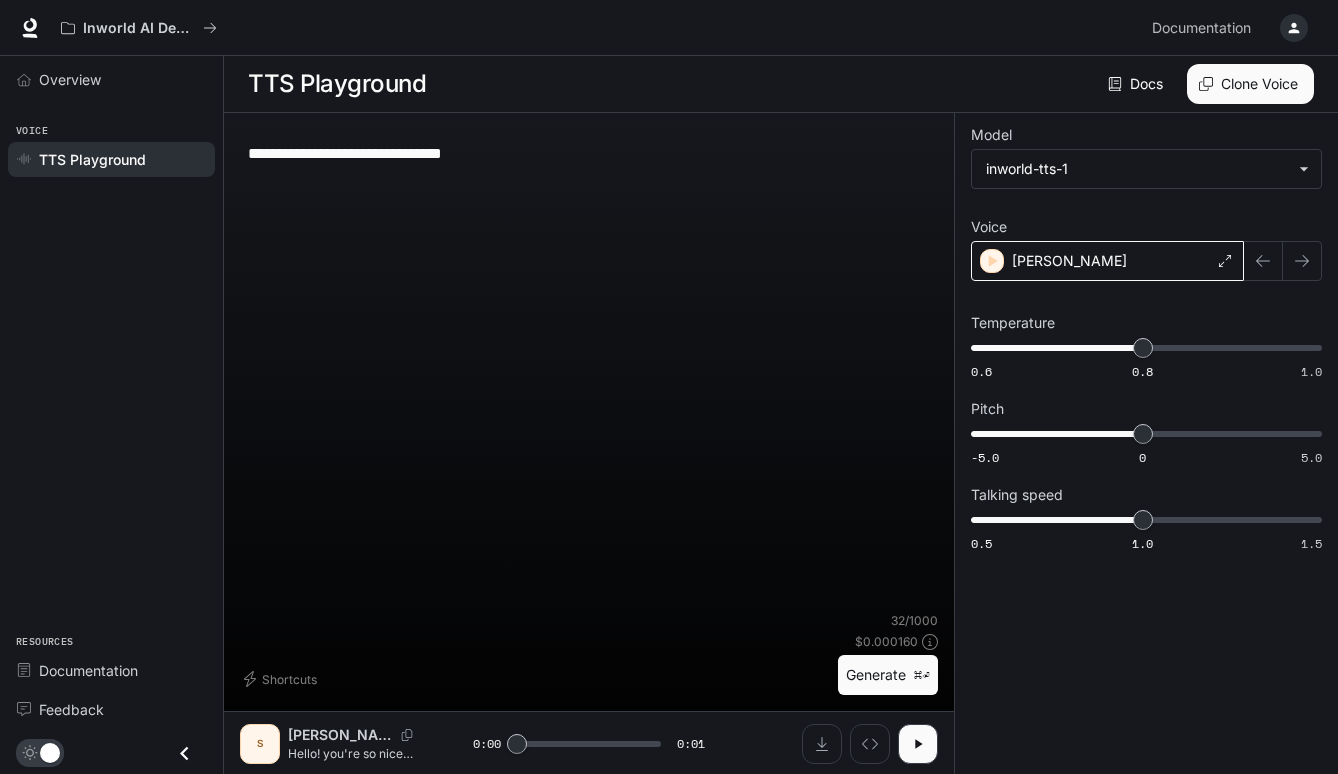 click on "[PERSON_NAME]" at bounding box center (1107, 261) 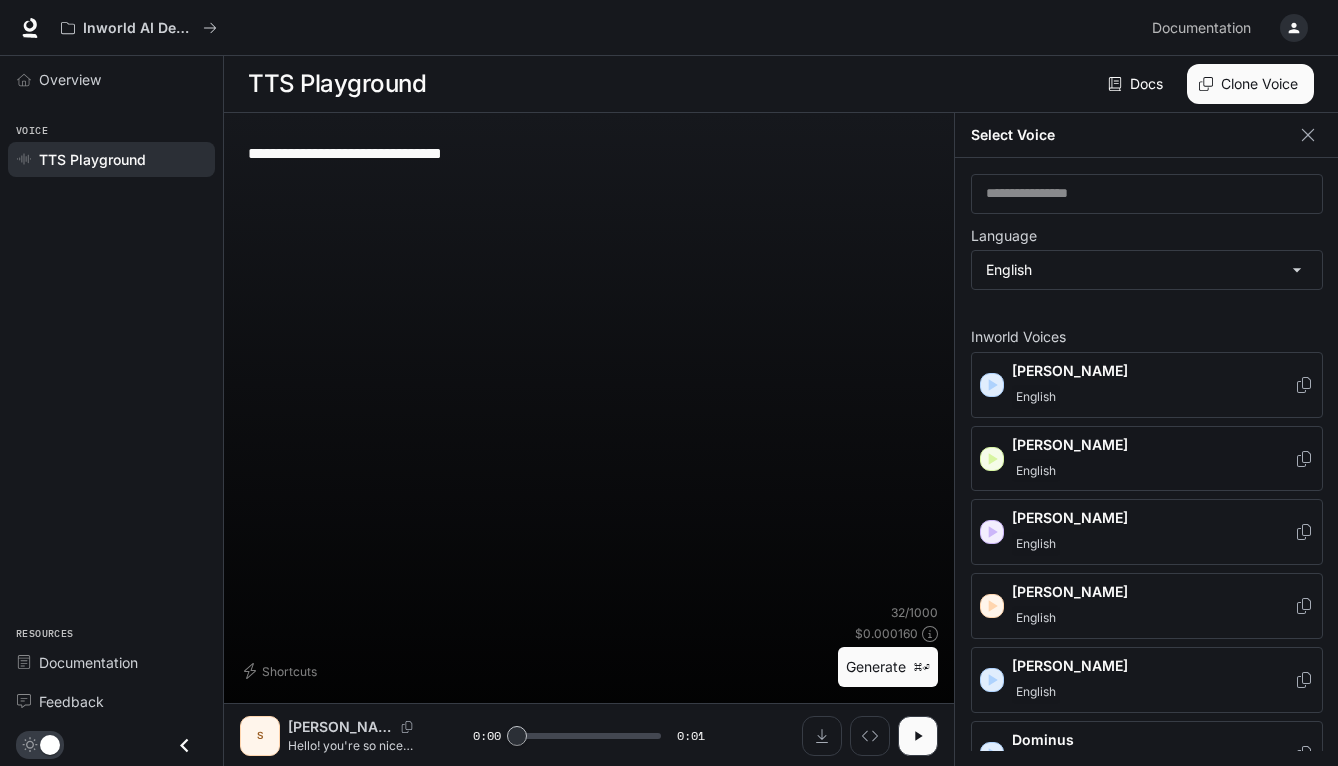 scroll, scrollTop: 0, scrollLeft: 0, axis: both 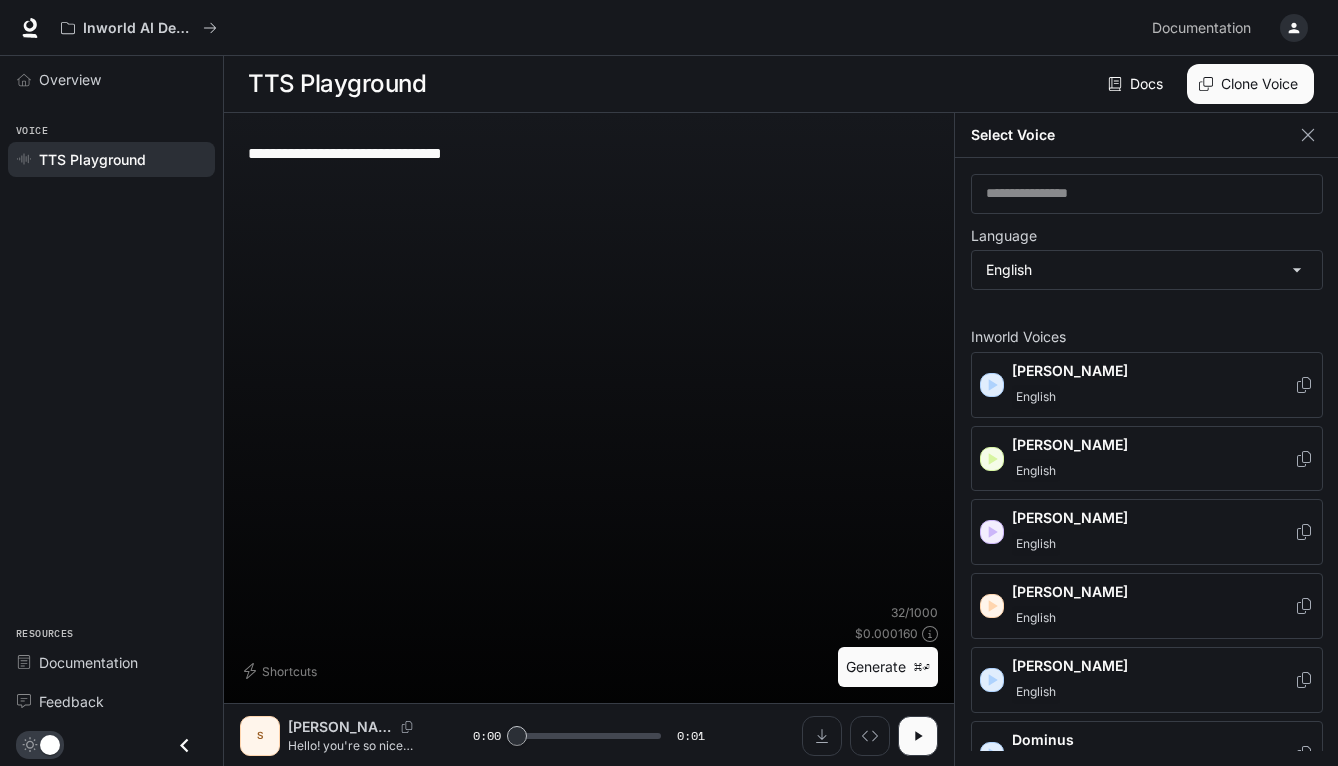 click on "[PERSON_NAME]" at bounding box center (1153, 592) 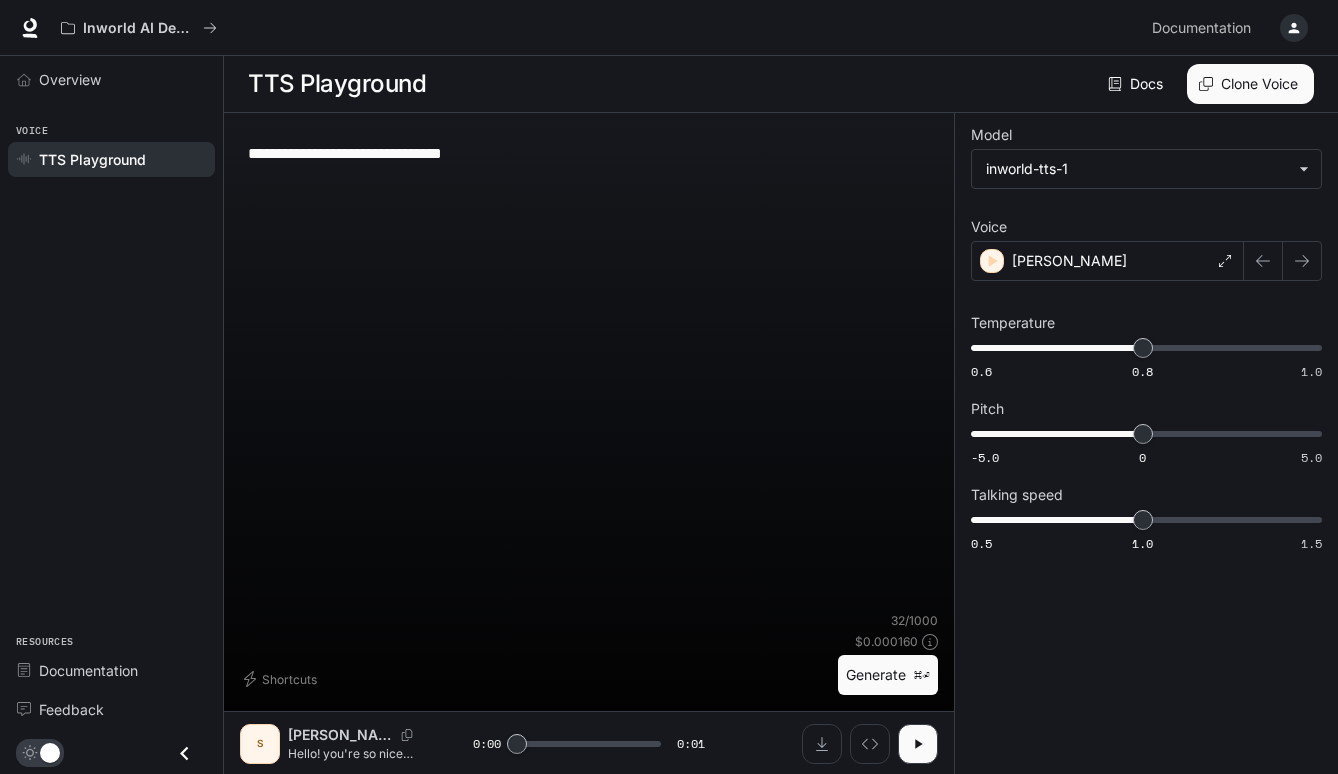 click on "Generate ⌘⏎" at bounding box center (888, 675) 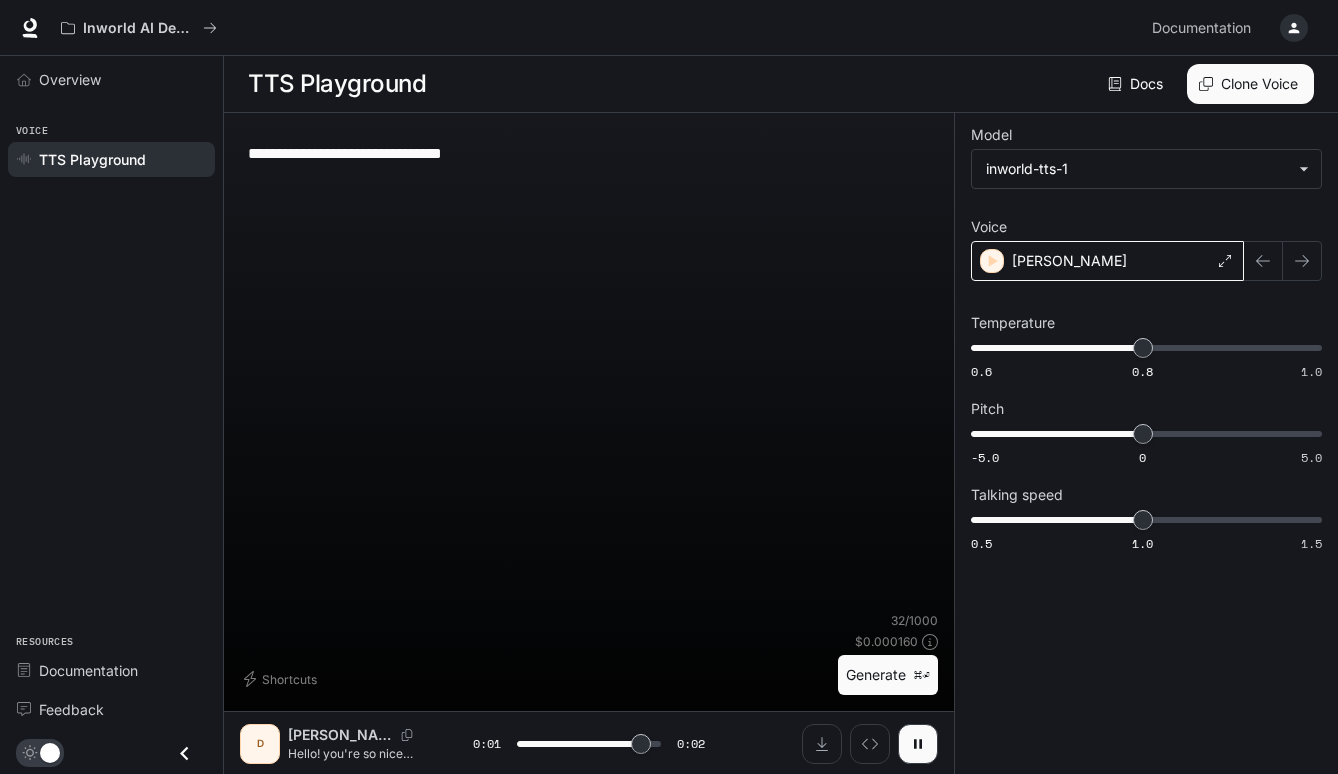 click on "[PERSON_NAME]" at bounding box center [1107, 261] 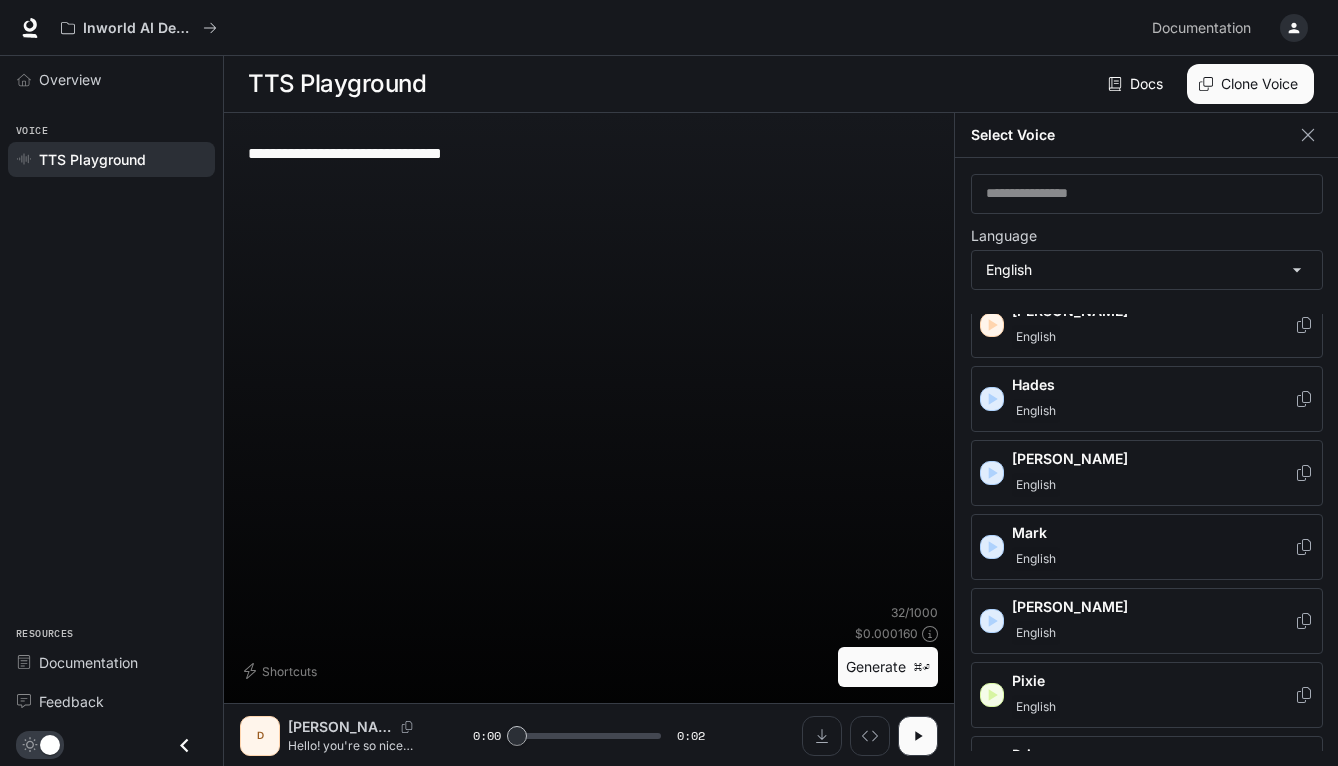 scroll, scrollTop: 591, scrollLeft: 0, axis: vertical 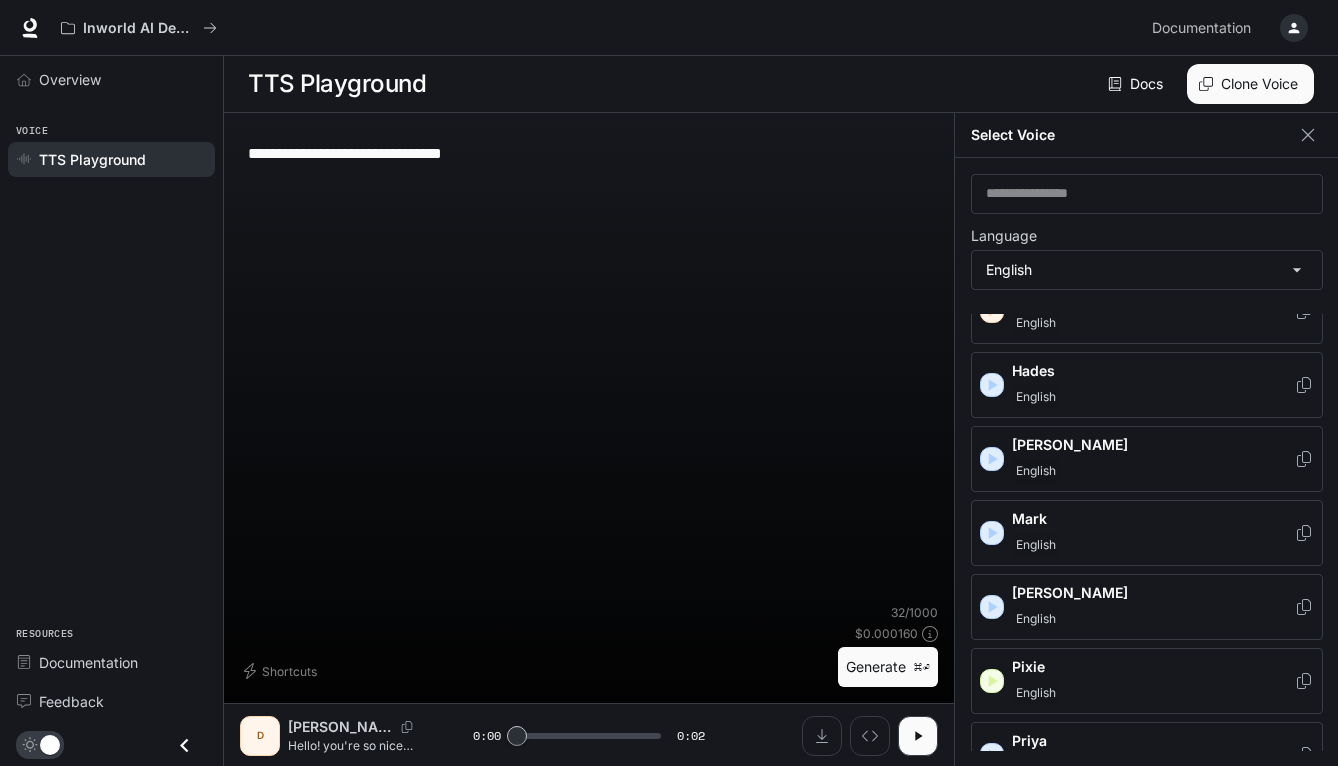 click on "[PERSON_NAME]" at bounding box center (1153, 445) 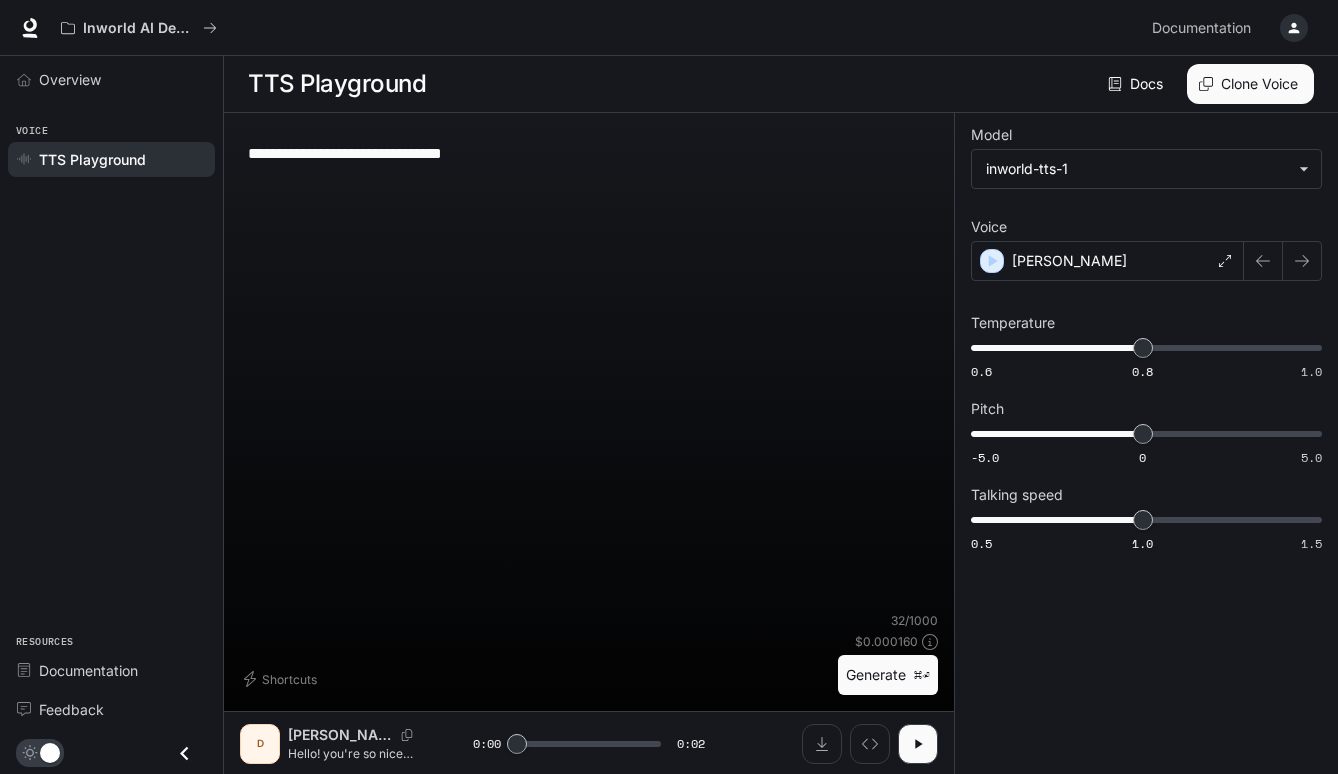 click on "Generate ⌘⏎" at bounding box center (888, 675) 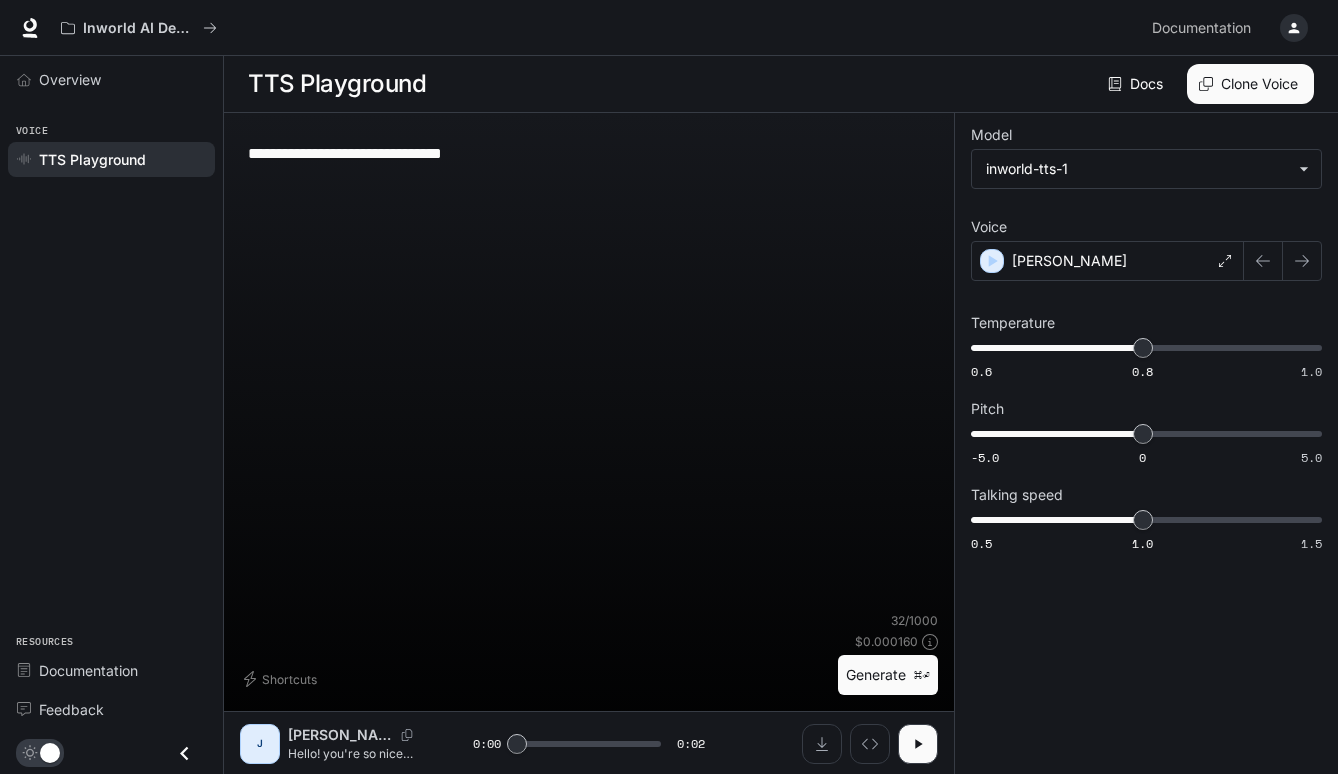 click on "Generate ⌘⏎" at bounding box center (888, 675) 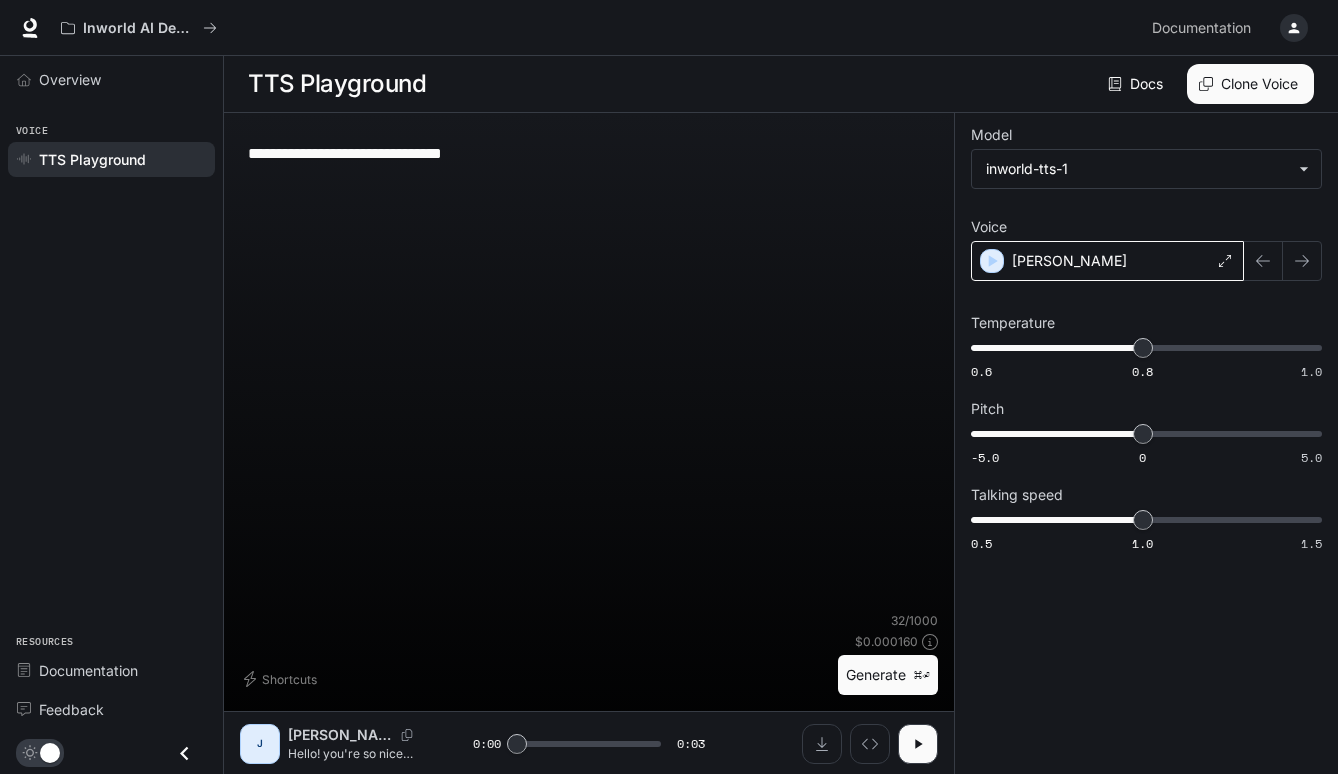 click on "[PERSON_NAME]" at bounding box center (1107, 261) 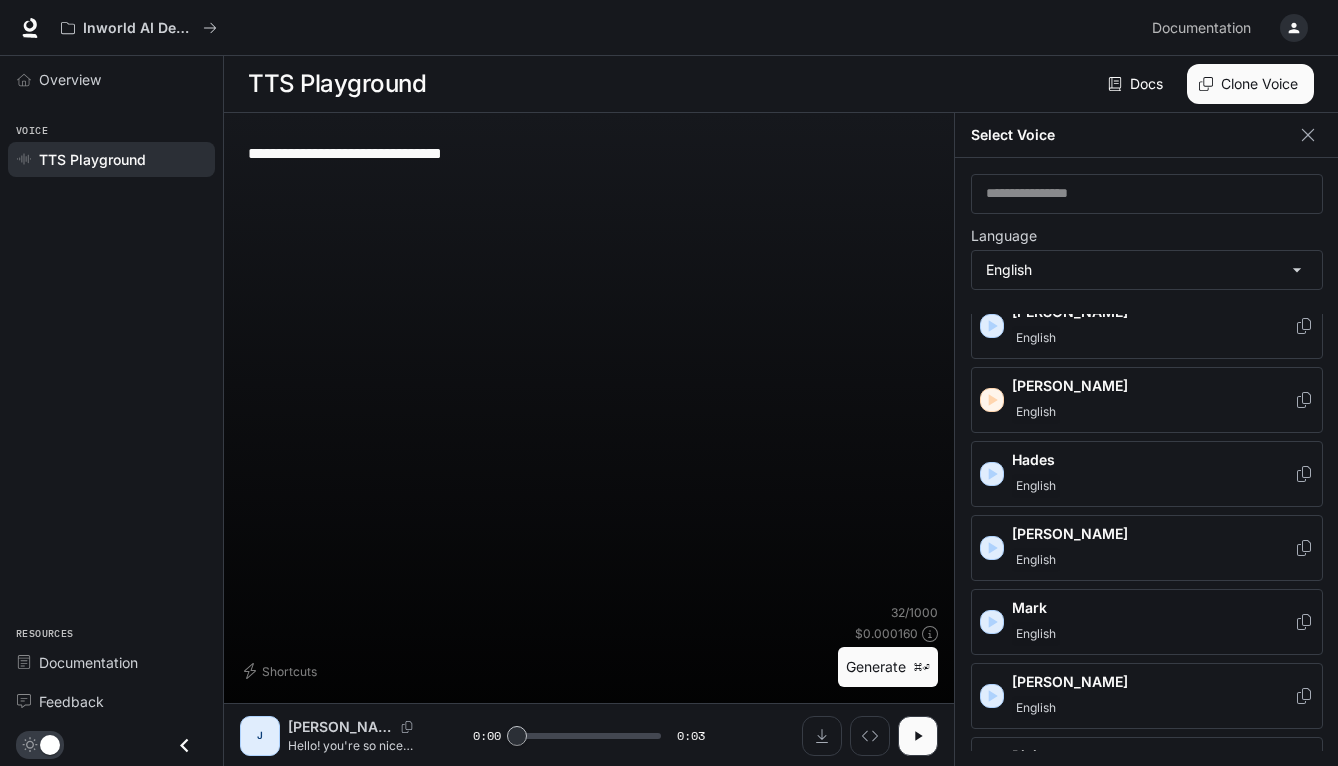 scroll, scrollTop: 624, scrollLeft: 0, axis: vertical 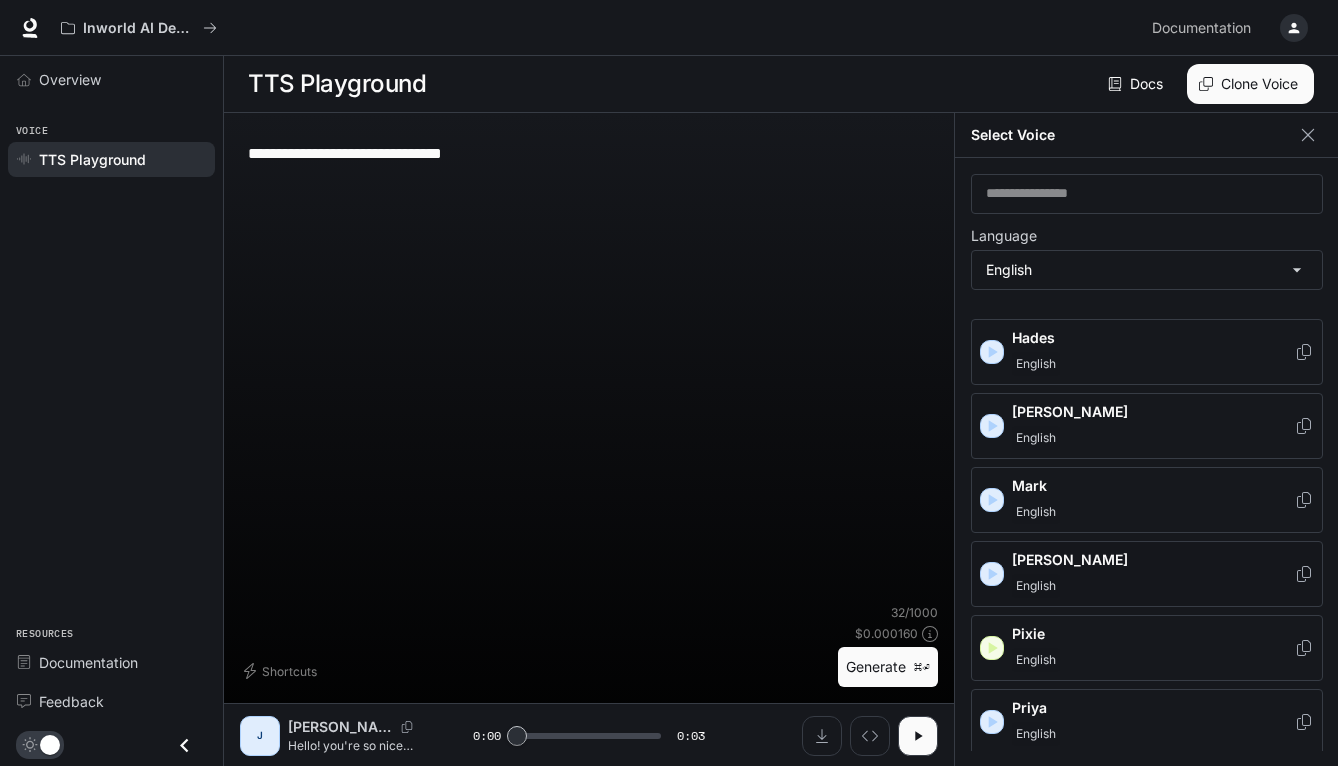 click on "[PERSON_NAME]" at bounding box center [1153, 560] 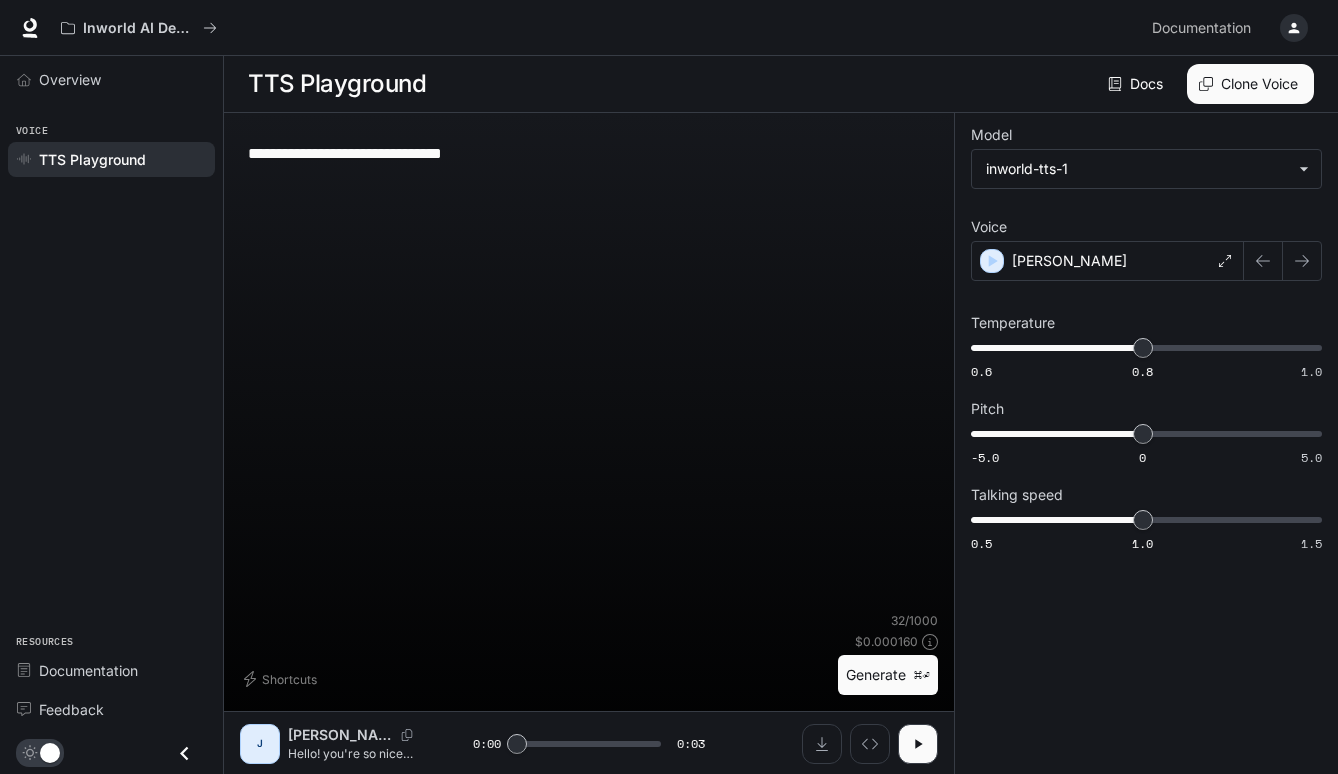 click on "Generate ⌘⏎" at bounding box center [888, 675] 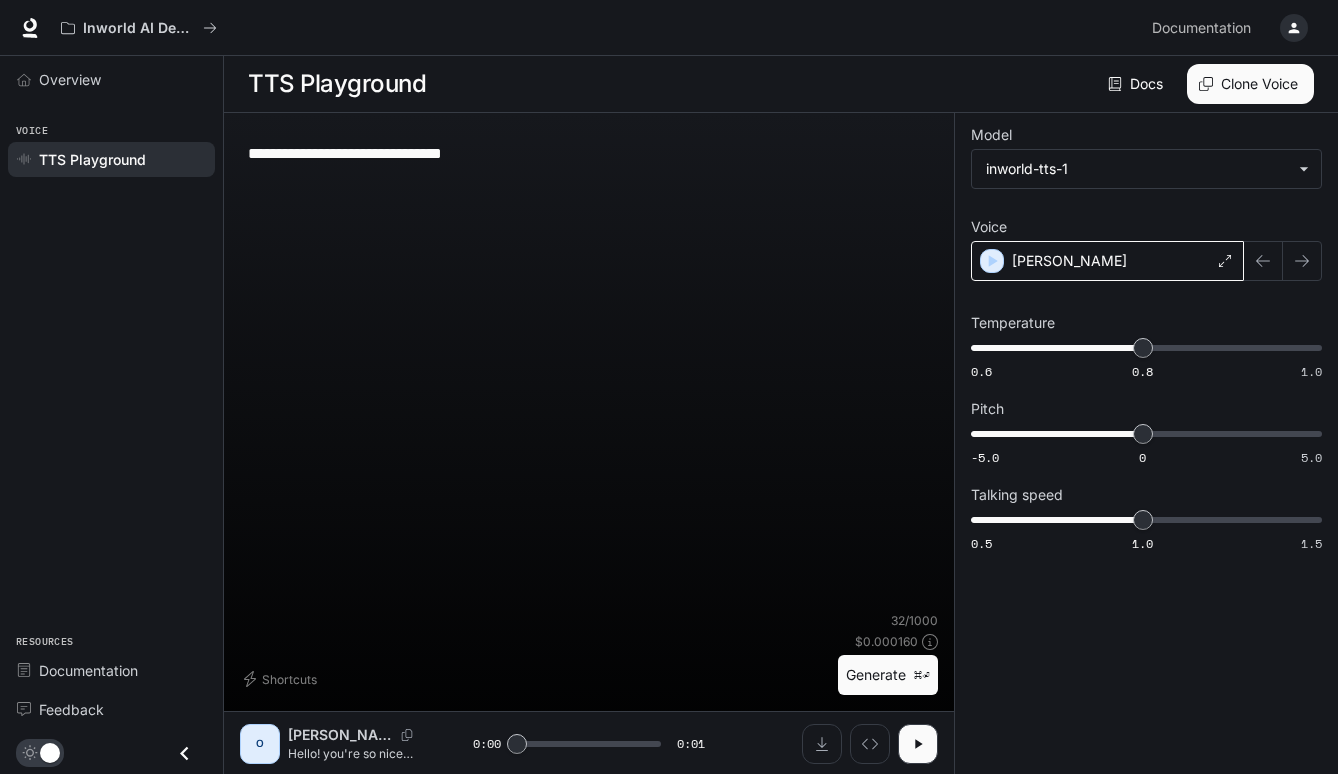 click on "[PERSON_NAME]" at bounding box center [1107, 261] 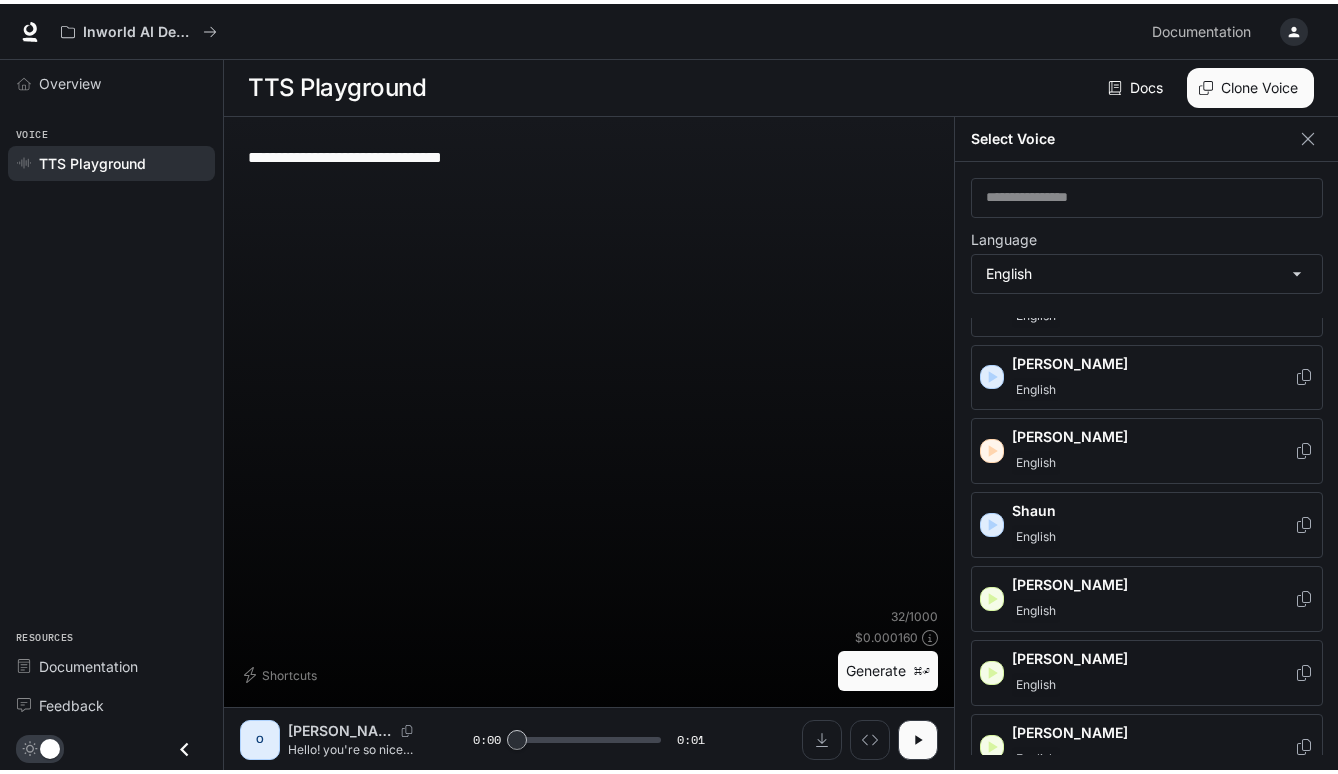 scroll, scrollTop: 1045, scrollLeft: 0, axis: vertical 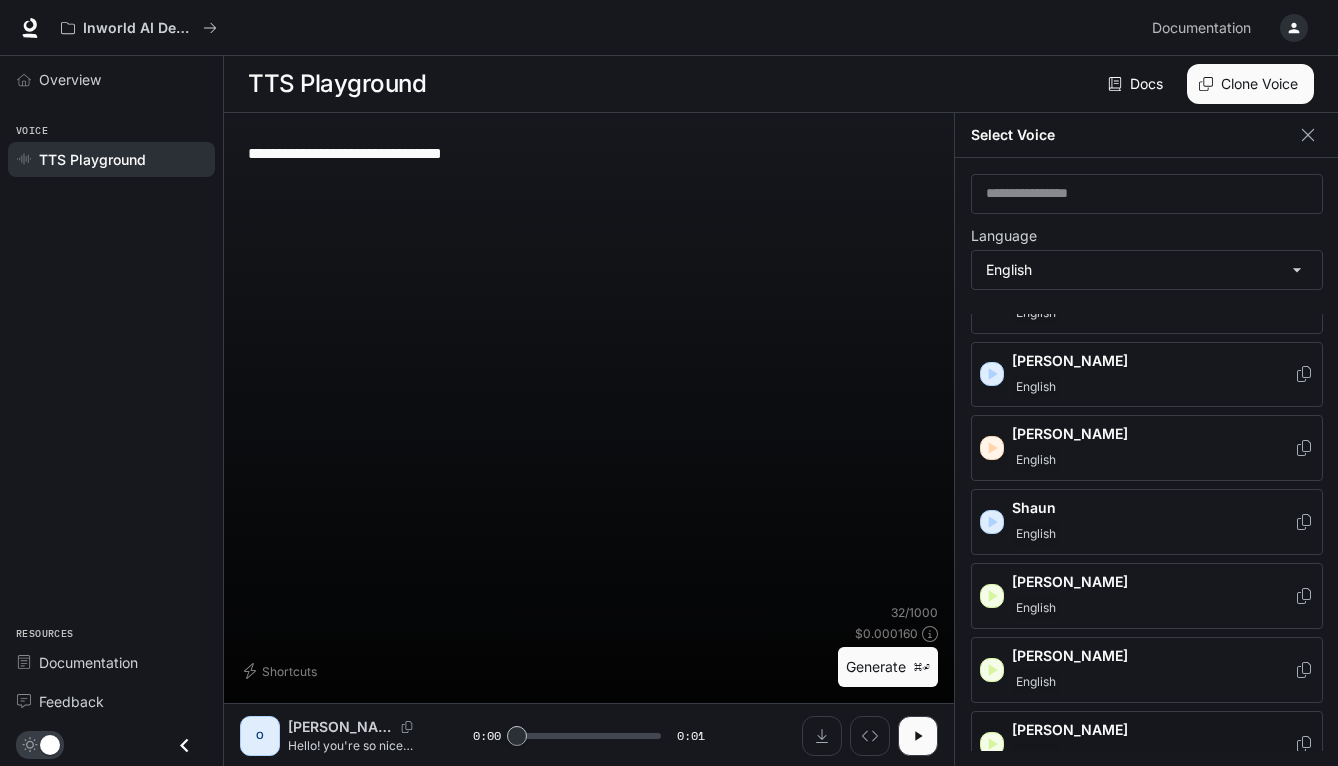 click on "[PERSON_NAME]" at bounding box center (1153, 744) 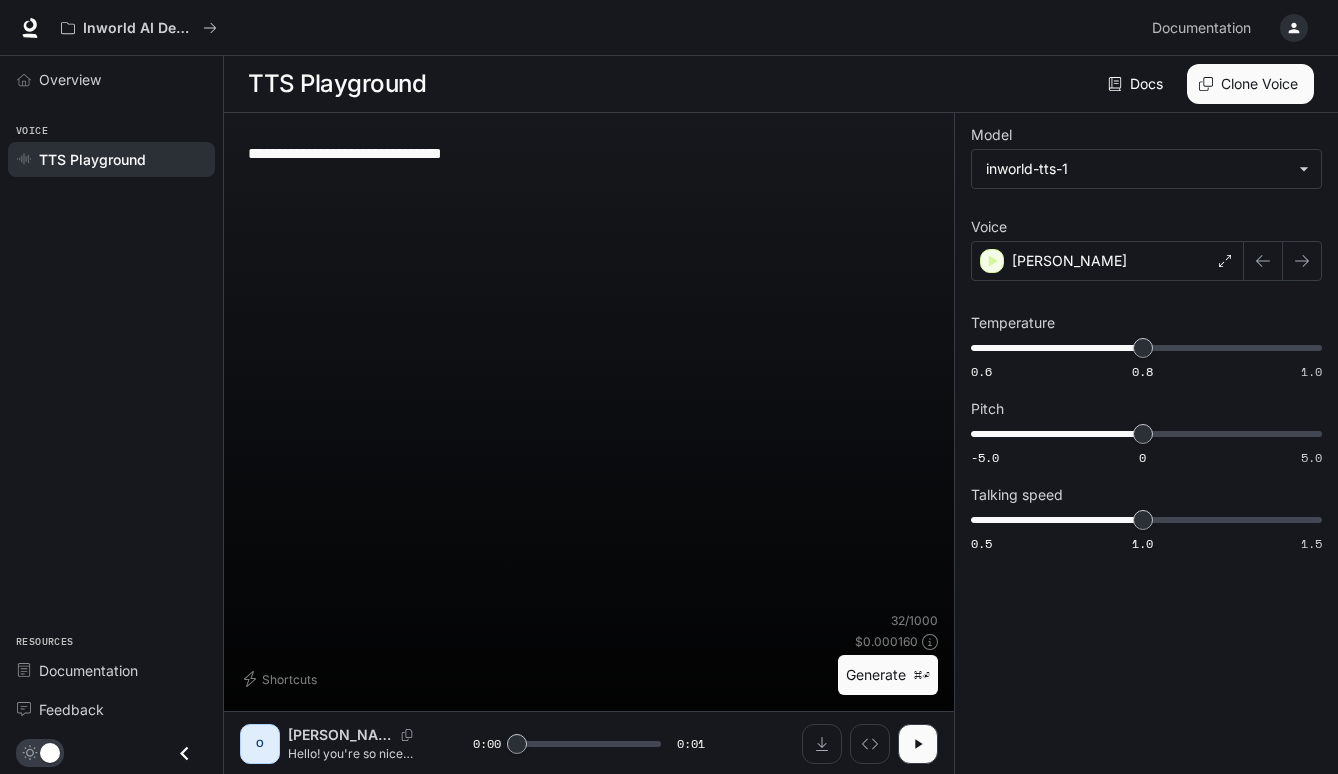 click on "Generate ⌘⏎" at bounding box center [888, 675] 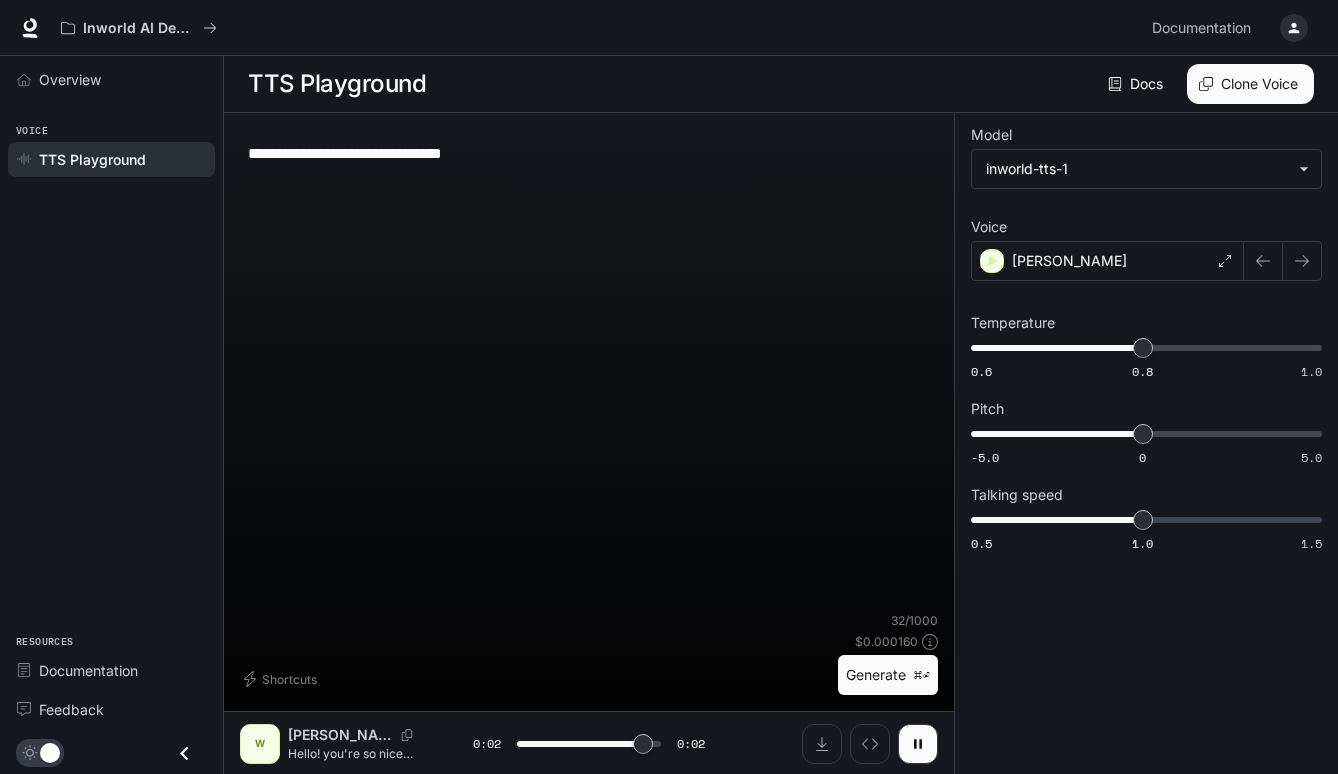 type on "*" 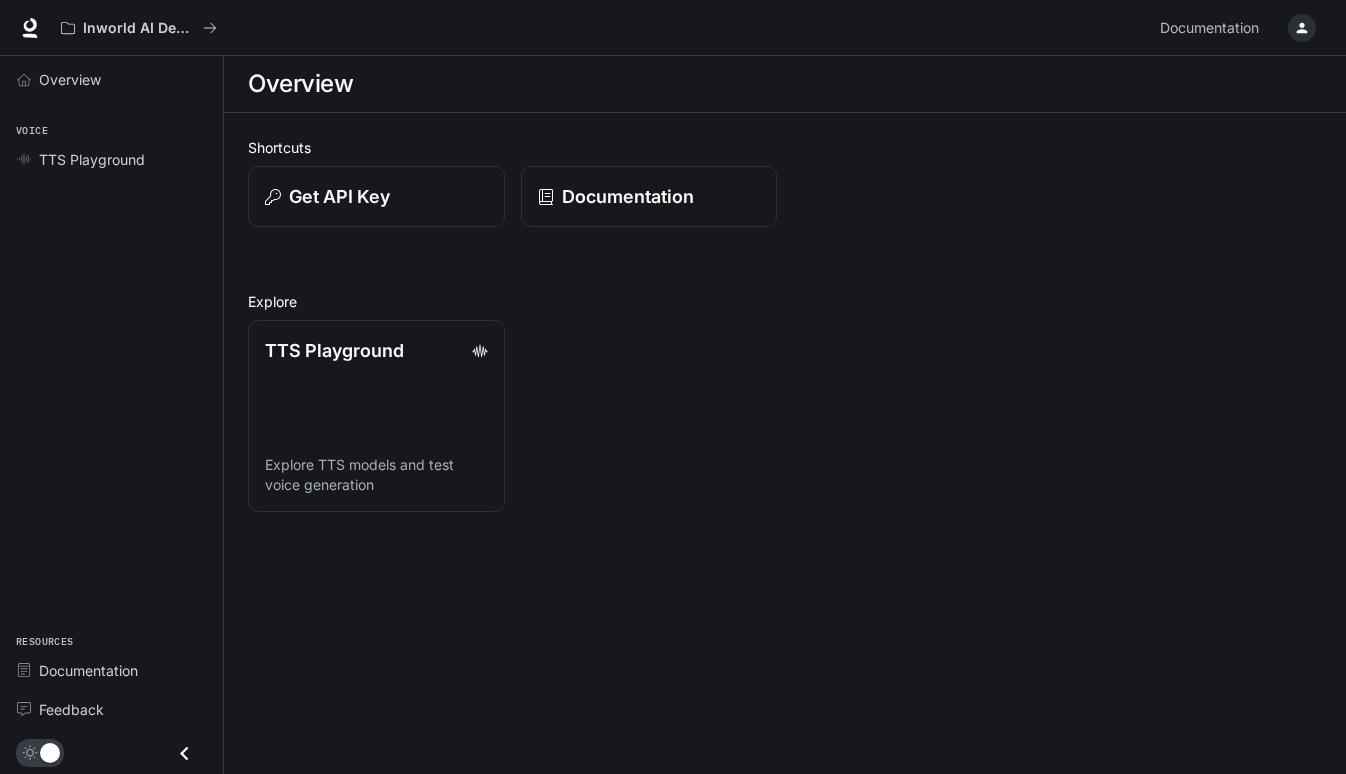 scroll, scrollTop: 0, scrollLeft: 0, axis: both 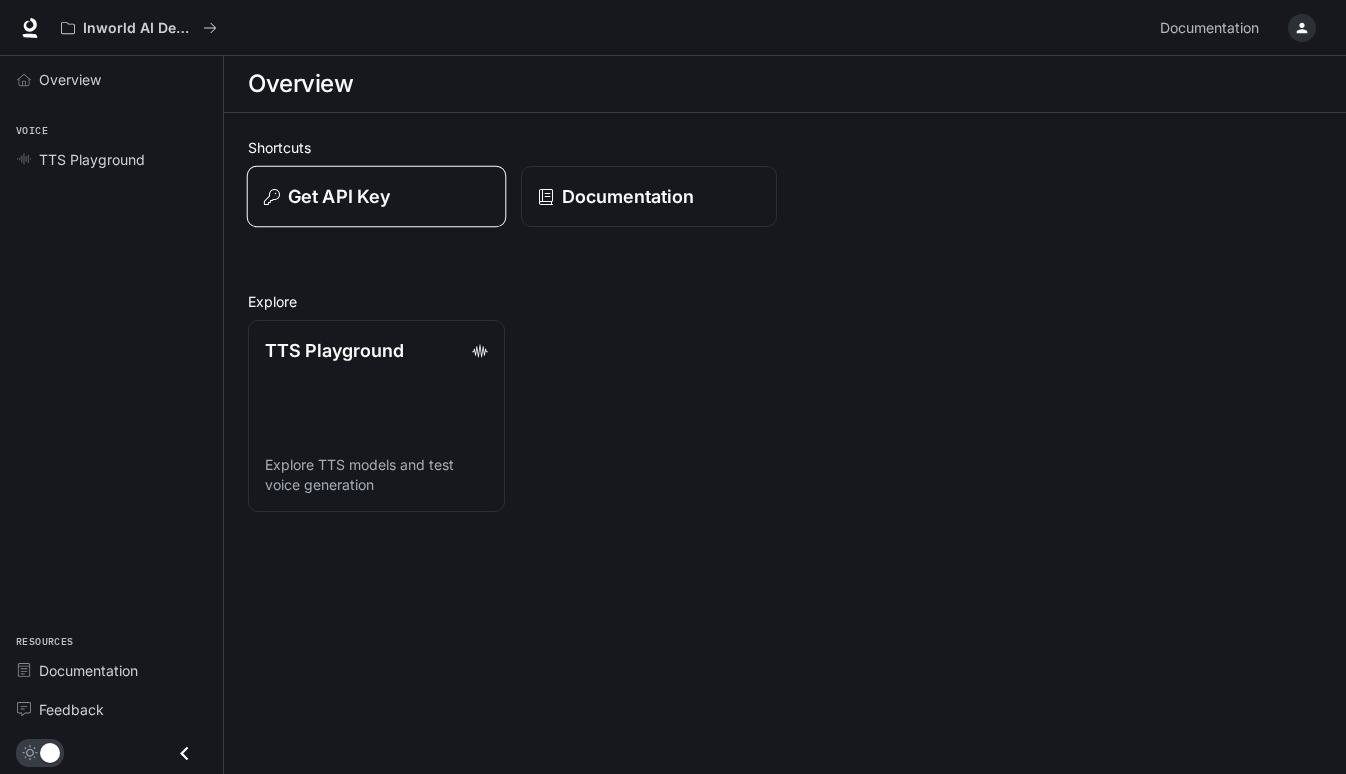 click on "Get API Key" at bounding box center [376, 197] 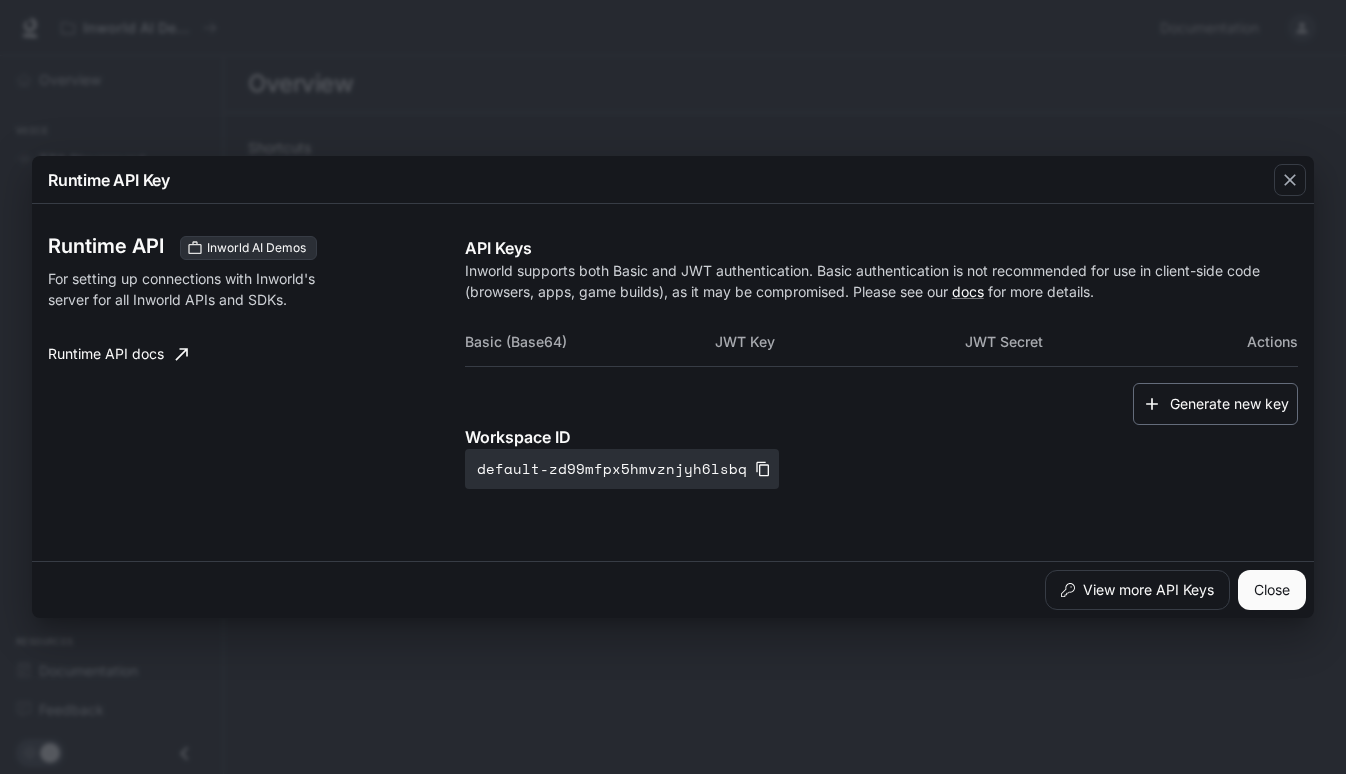 click on "Generate new key" at bounding box center (1215, 404) 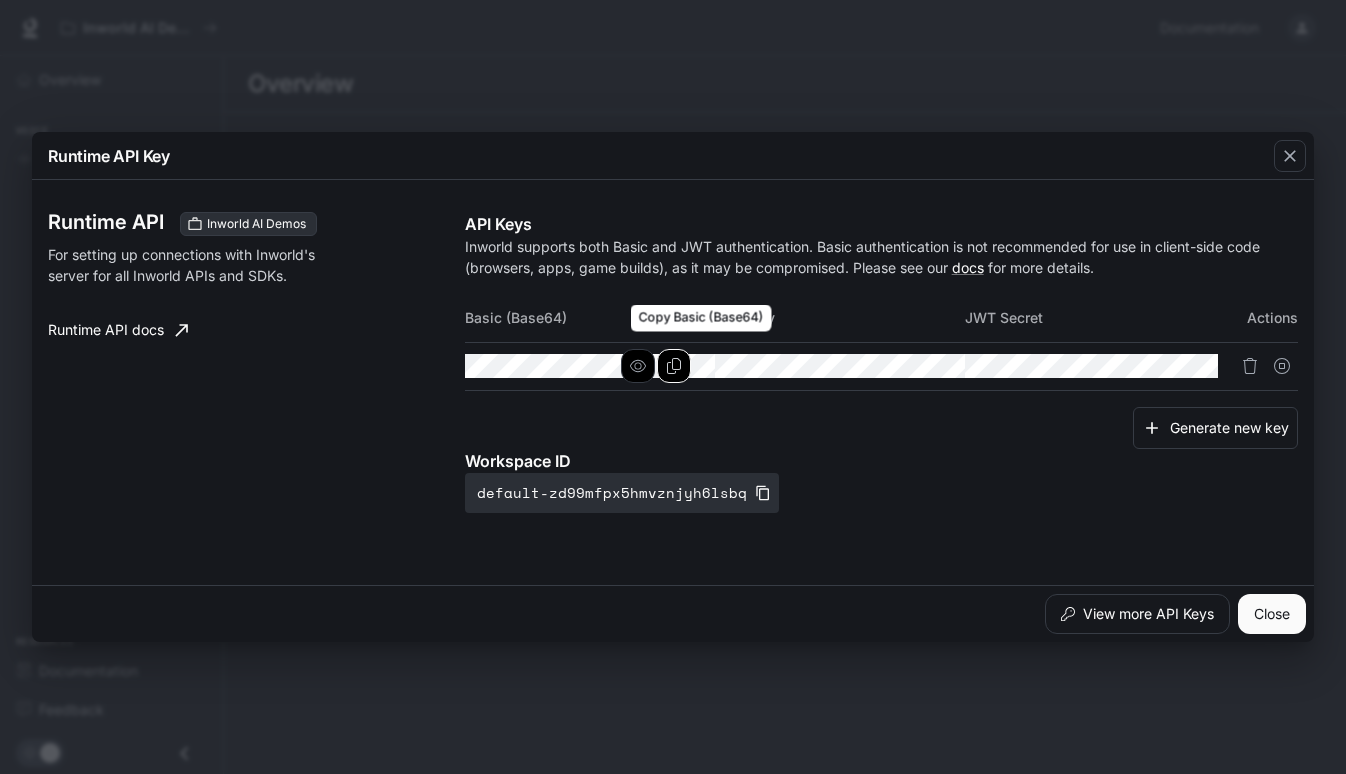 click 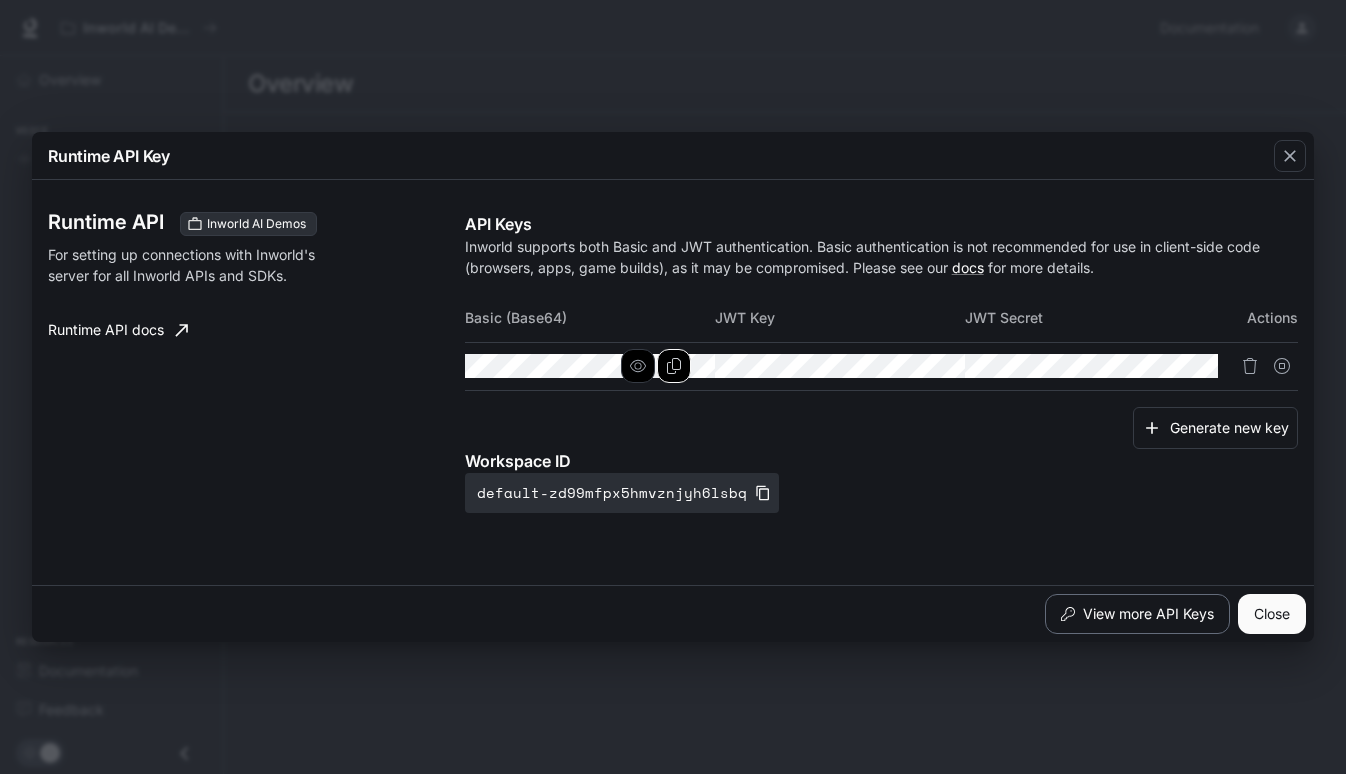 click on "View more API Keys" at bounding box center (1137, 614) 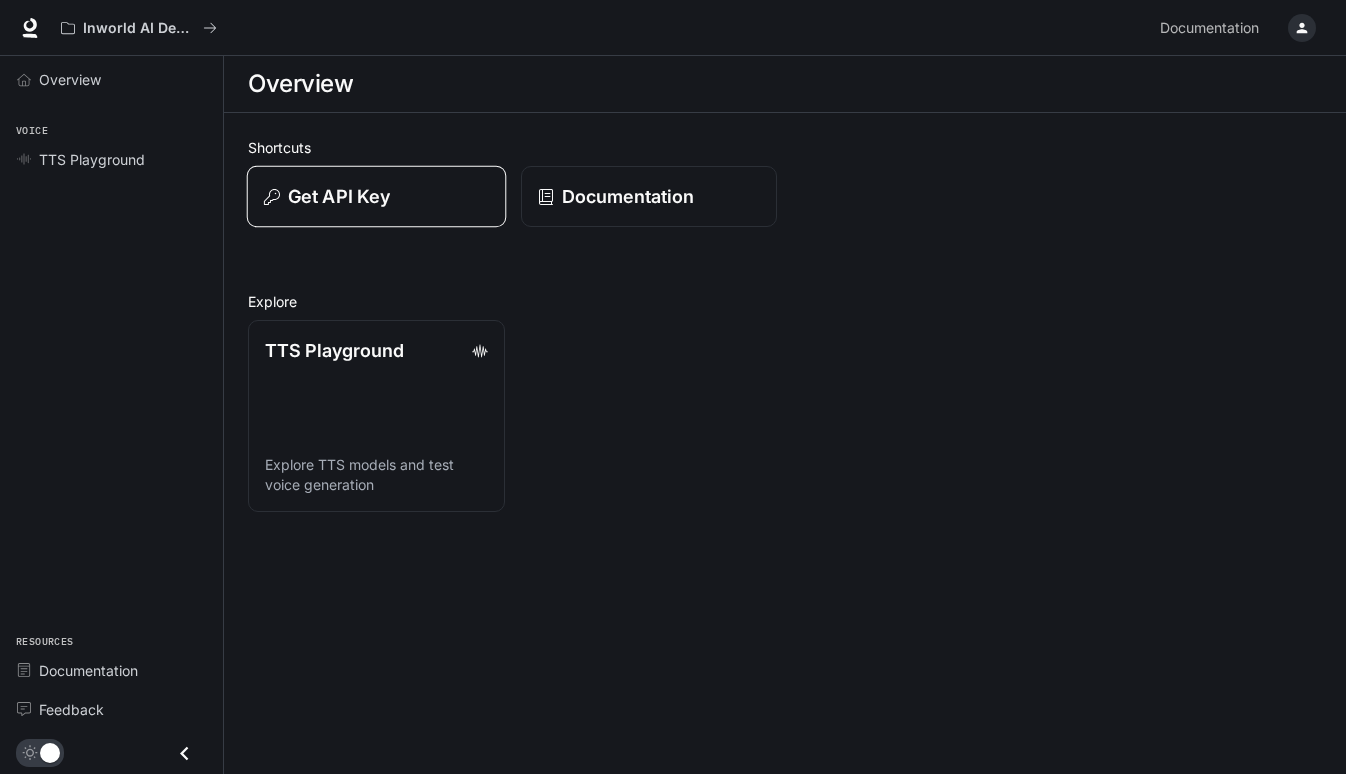 click on "Get API Key" at bounding box center [376, 196] 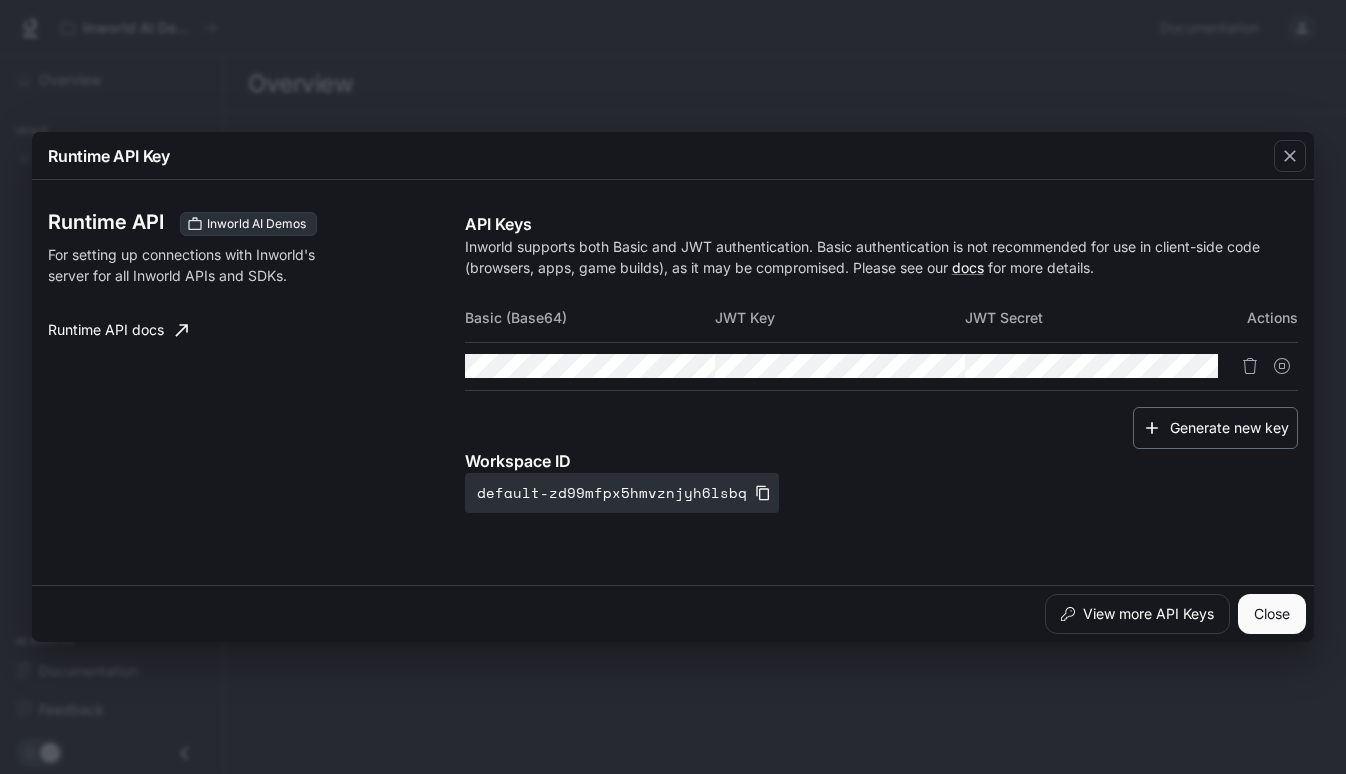 click on "Generate new key" at bounding box center (1215, 428) 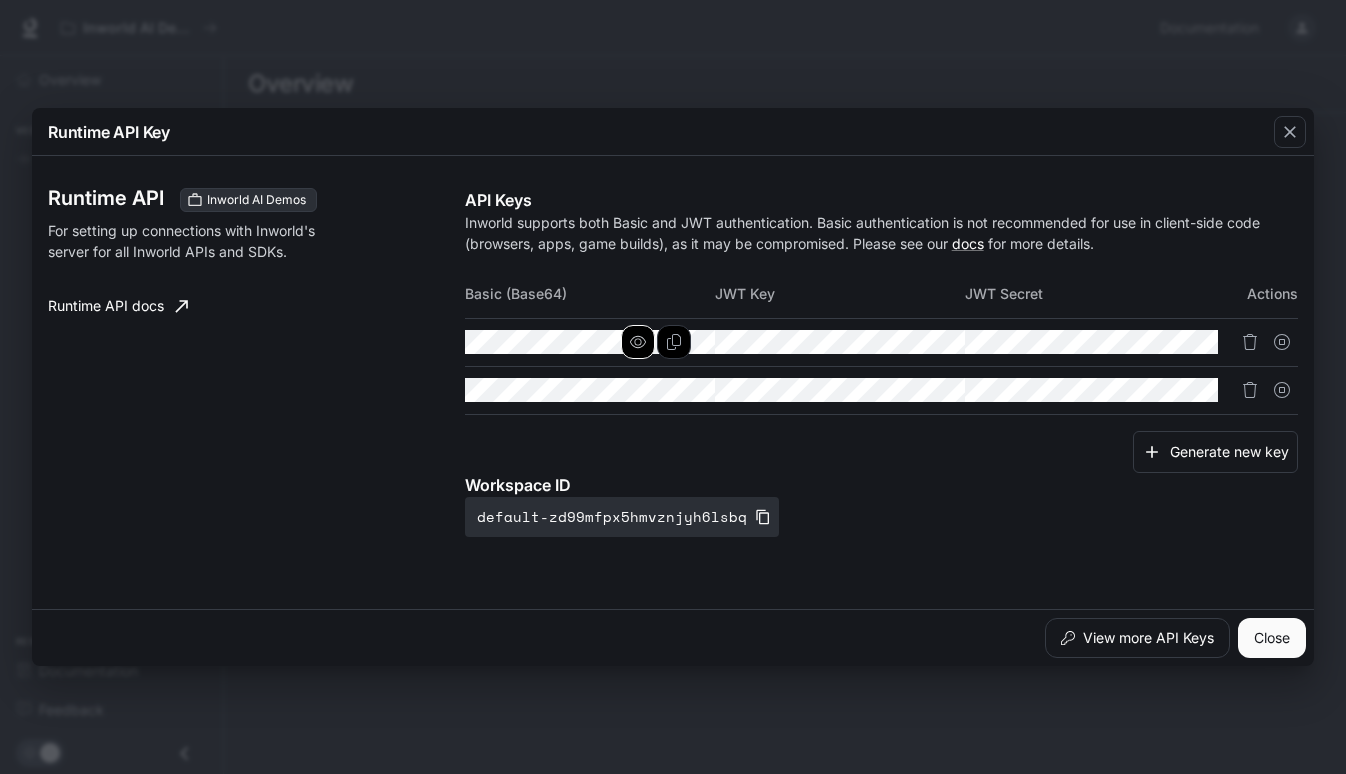 click 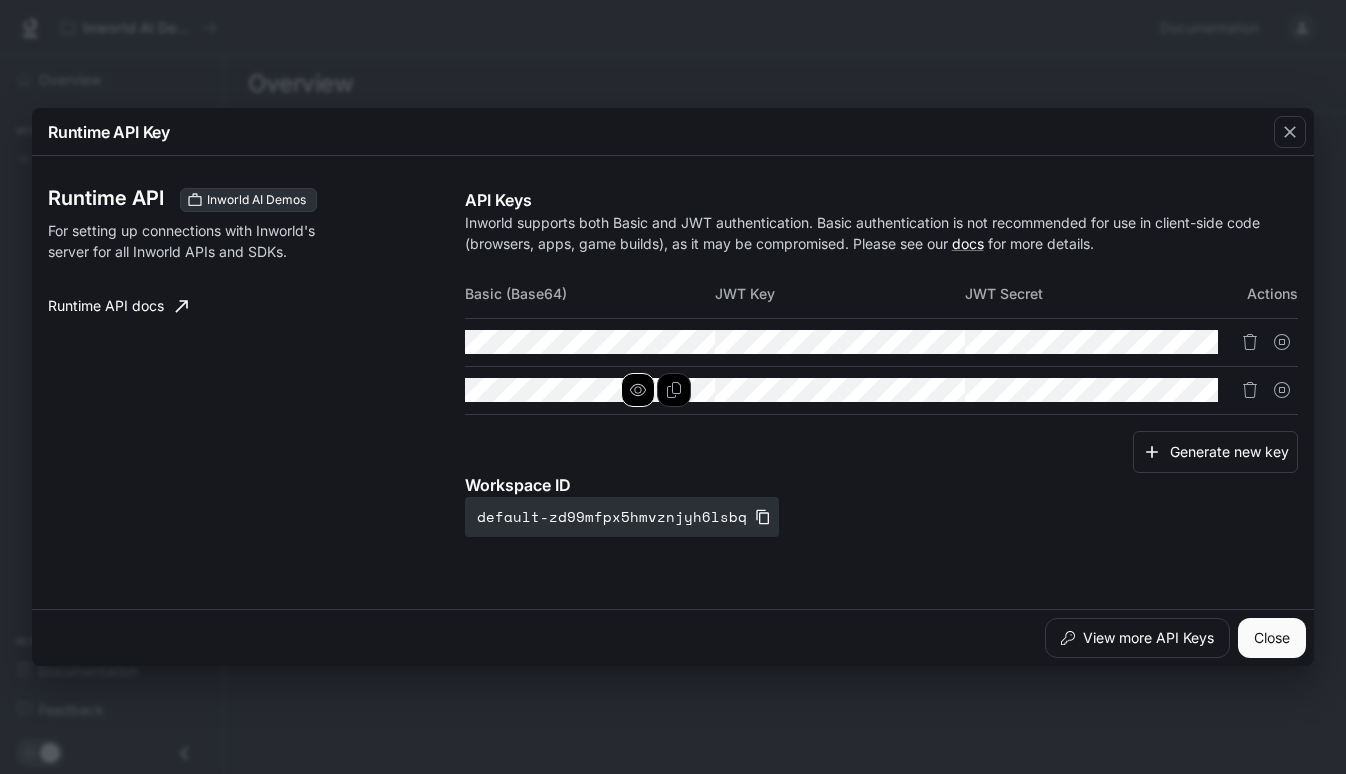 click 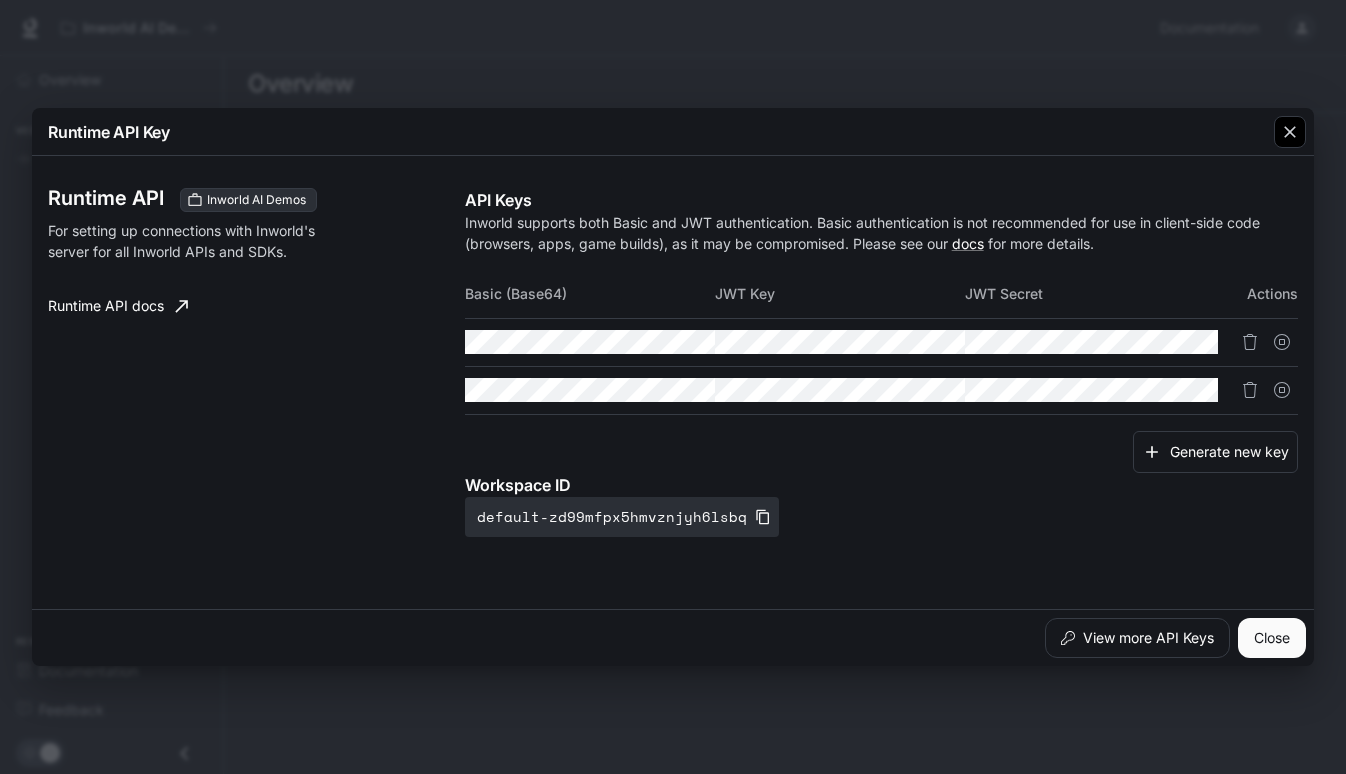 click 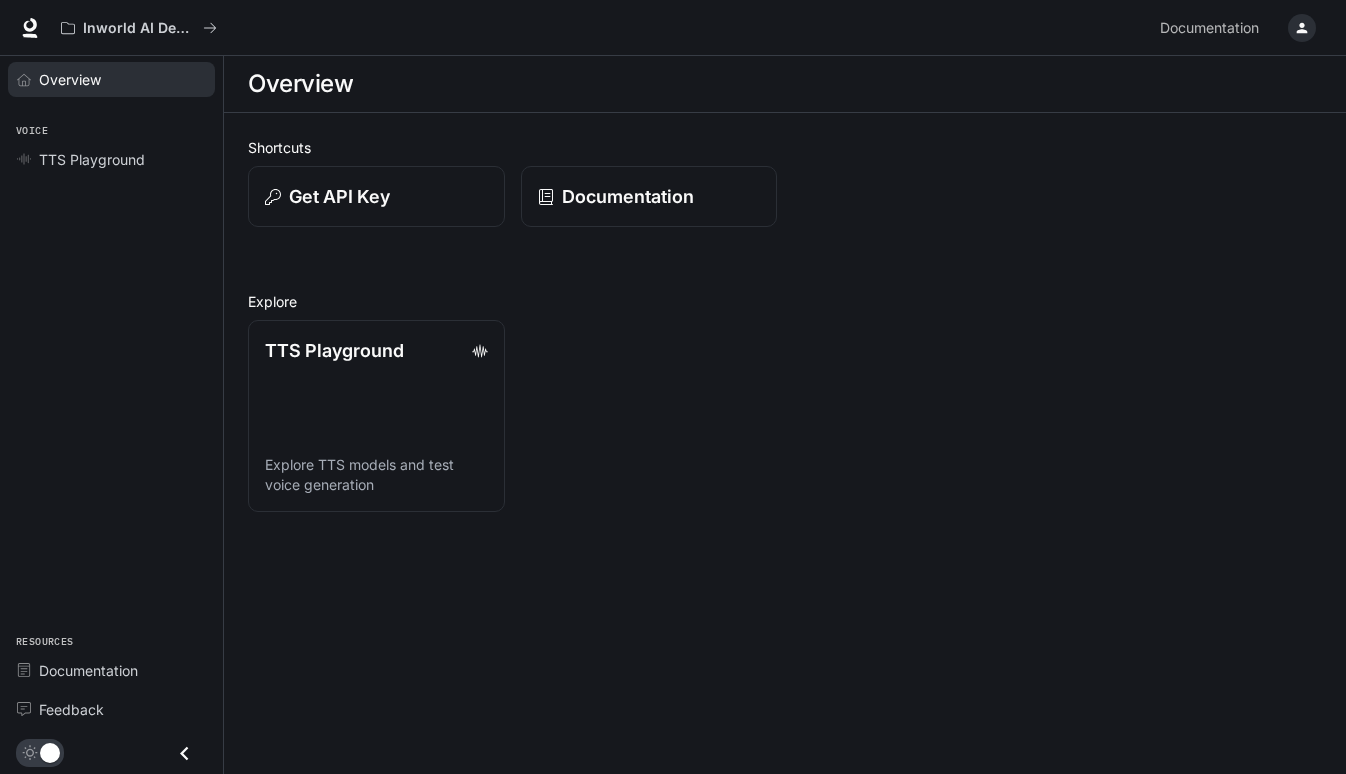 click on "Overview" at bounding box center [70, 79] 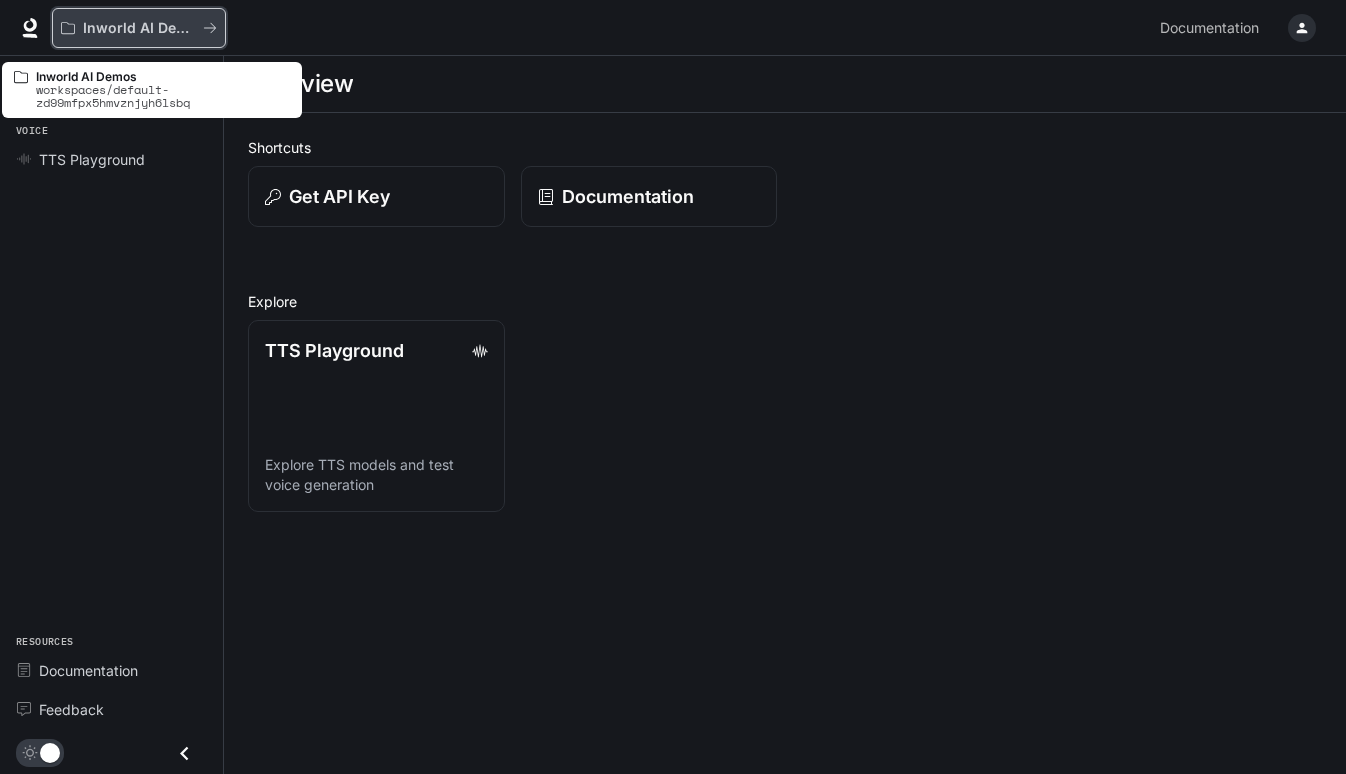 click on "Inworld AI Demos" at bounding box center [139, 28] 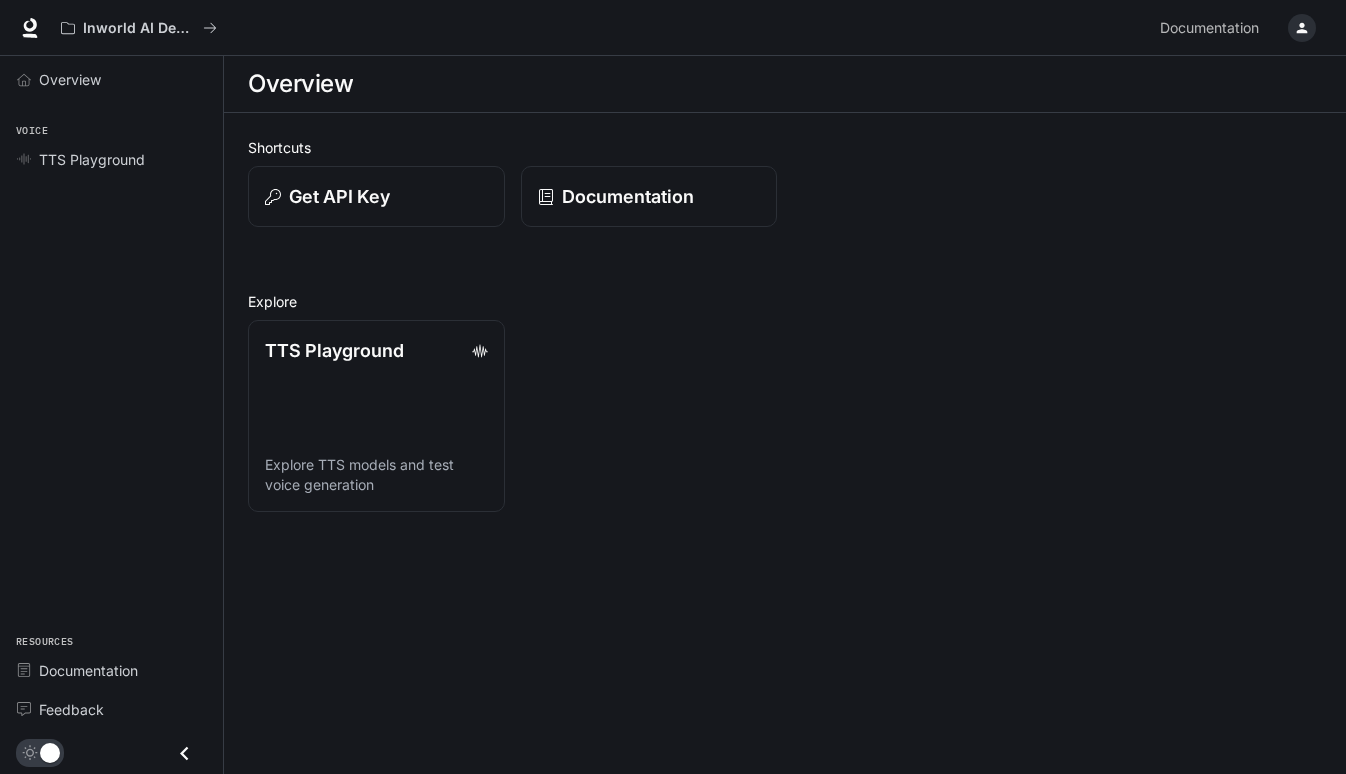 click on "Inworld AI Demos Documentation Documentation" at bounding box center (673, 28) 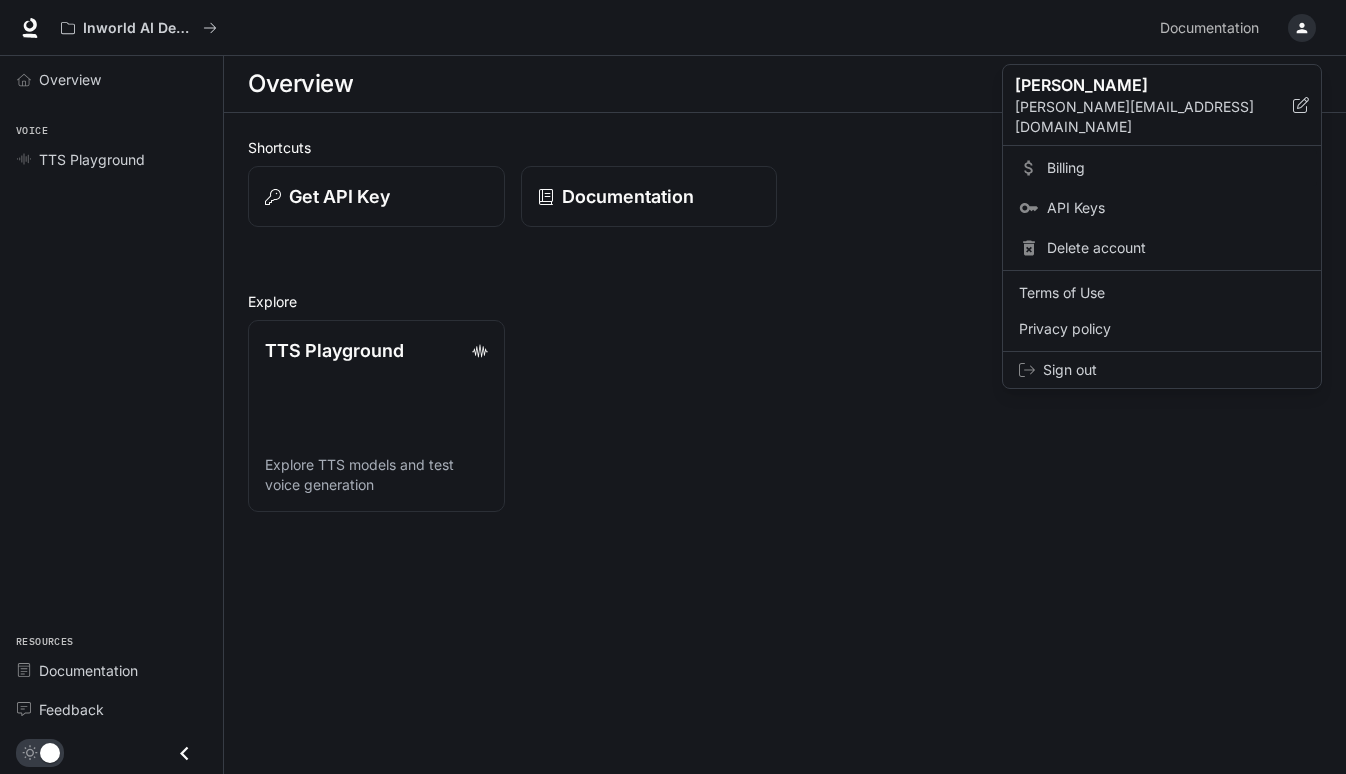 click on "Billing" at bounding box center (1176, 168) 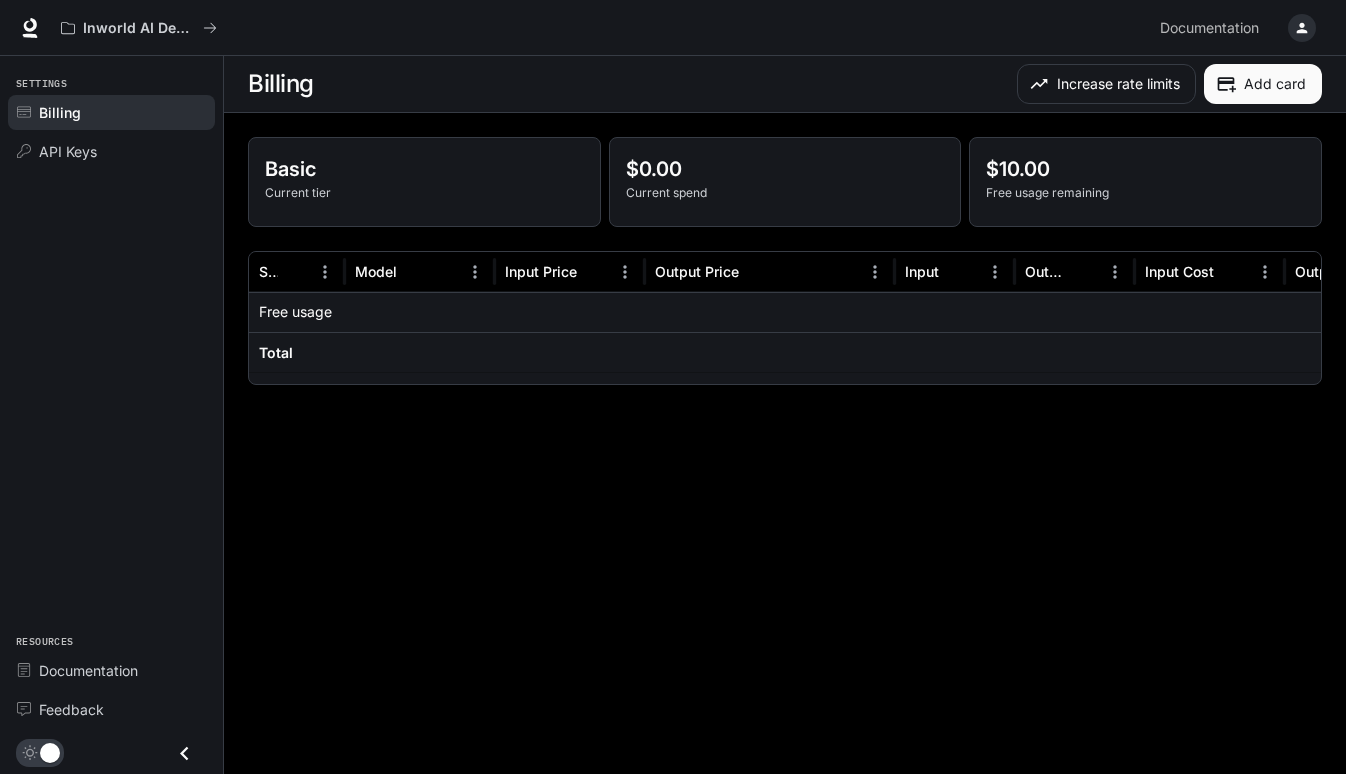 scroll, scrollTop: 0, scrollLeft: 111, axis: horizontal 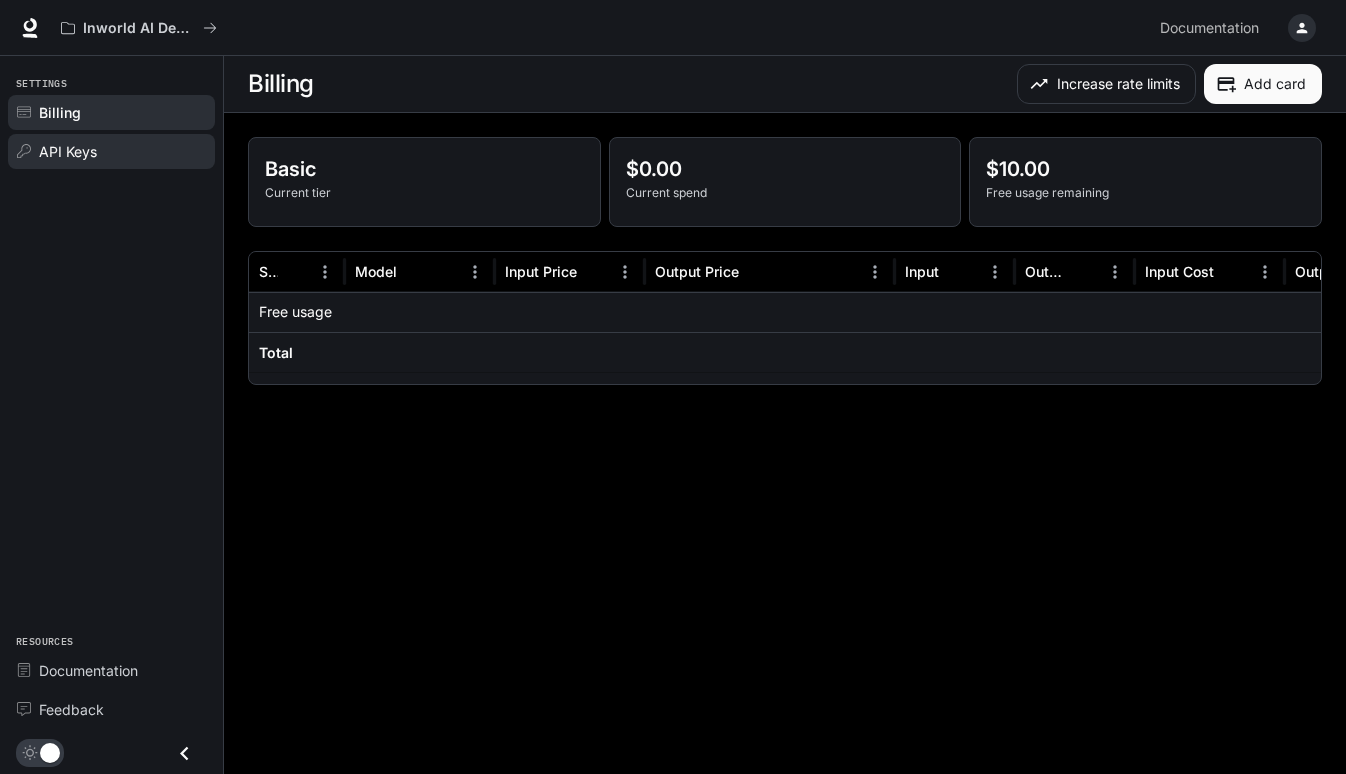 click on "API Keys" at bounding box center (68, 151) 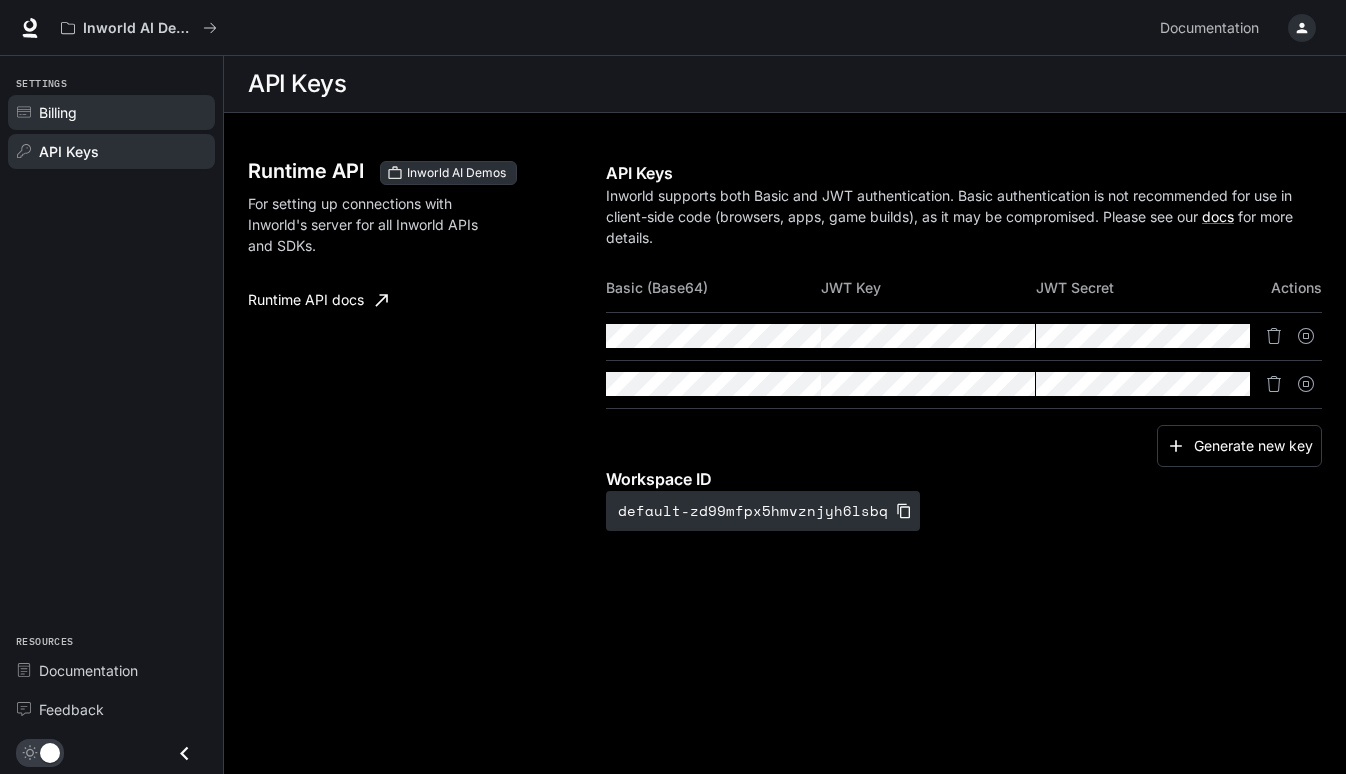 click on "Billing" at bounding box center [122, 112] 